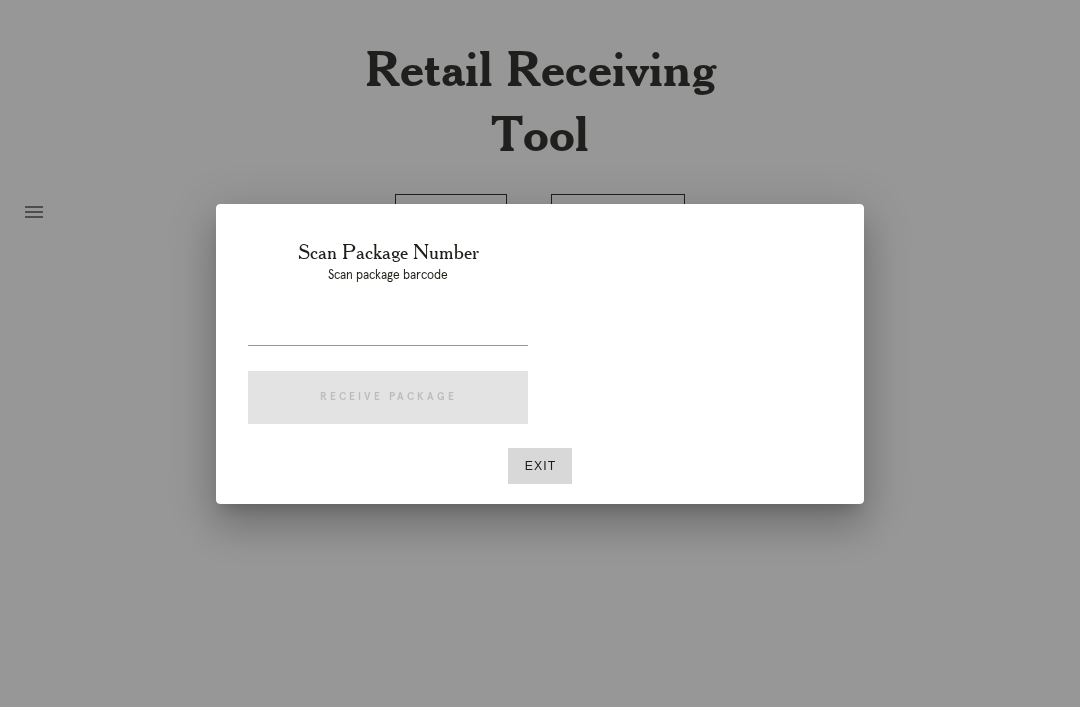 scroll, scrollTop: 67, scrollLeft: 0, axis: vertical 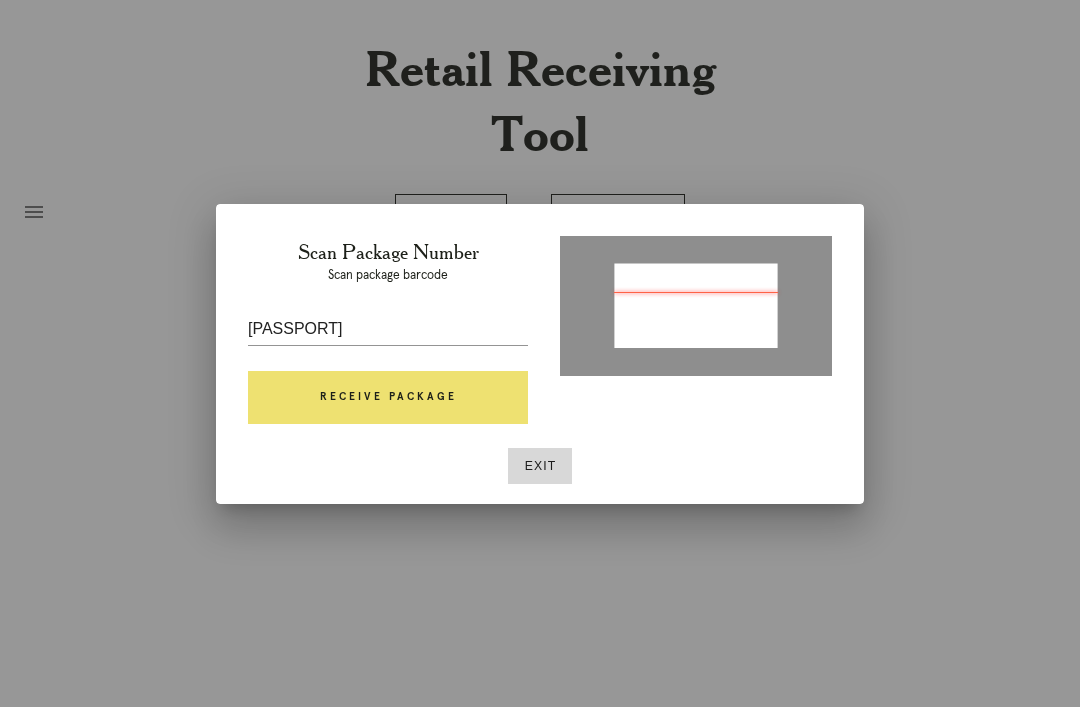 click on "Receive Package" at bounding box center (388, 398) 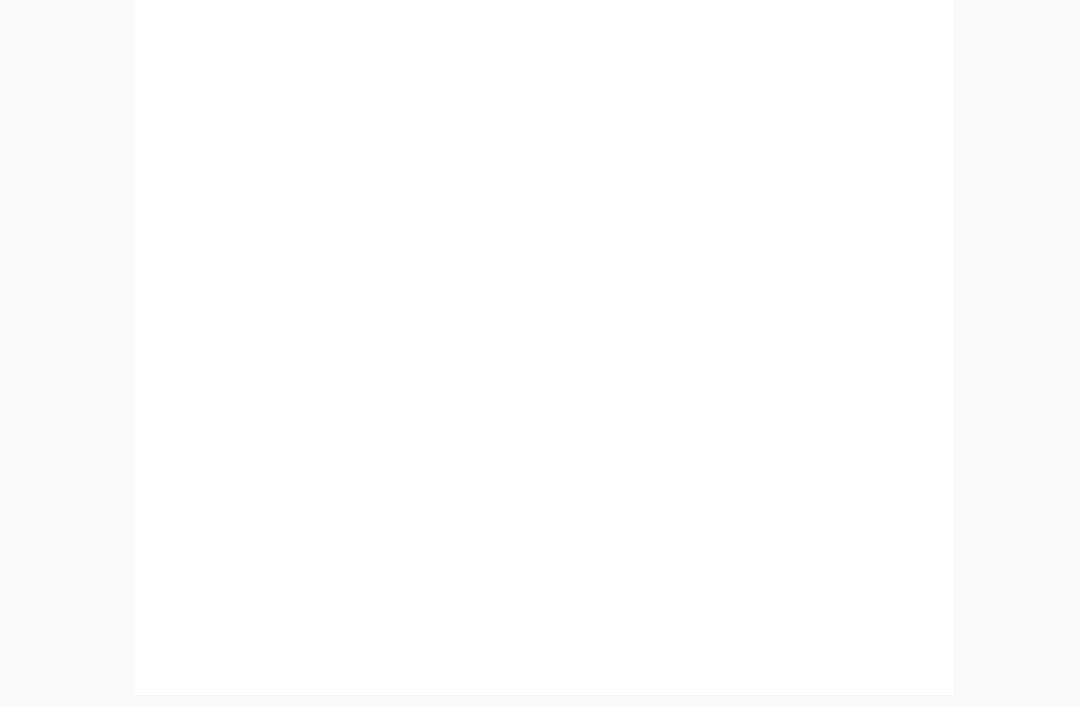 scroll, scrollTop: 864, scrollLeft: 0, axis: vertical 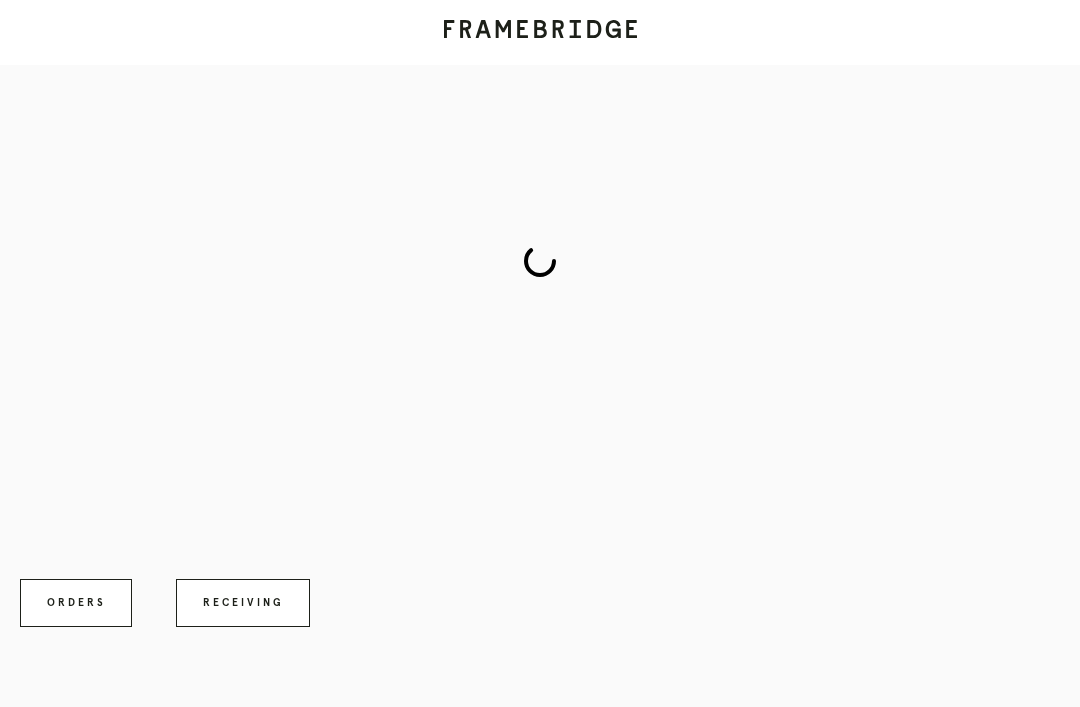 click on "Receiving" at bounding box center [243, 603] 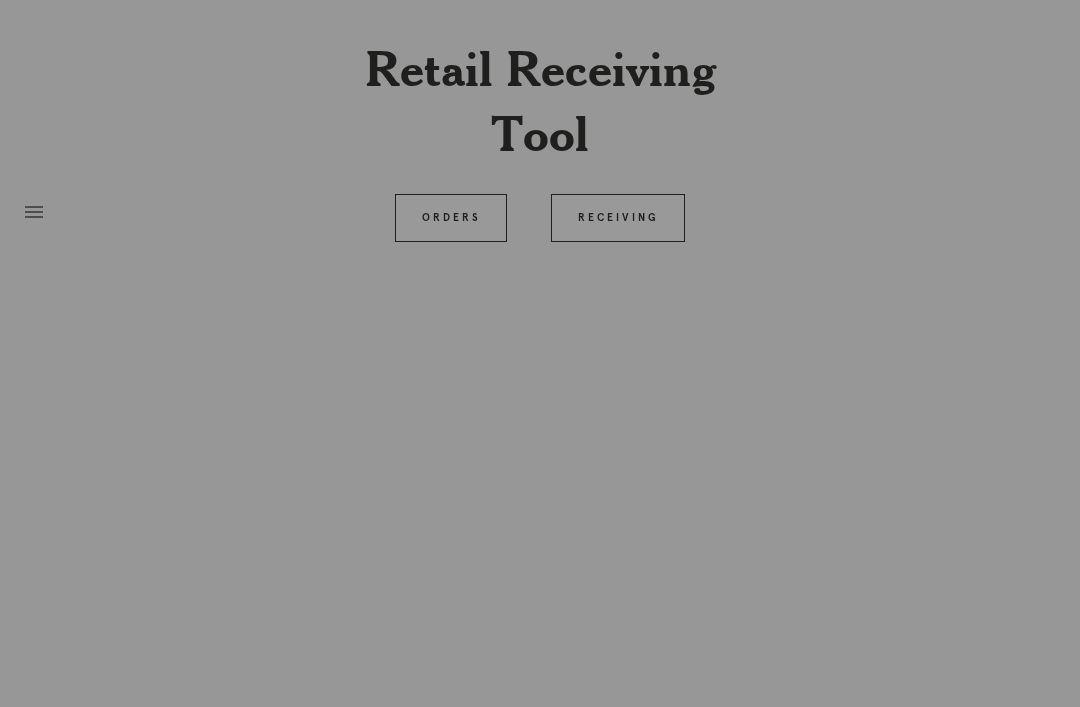 scroll, scrollTop: 67, scrollLeft: 0, axis: vertical 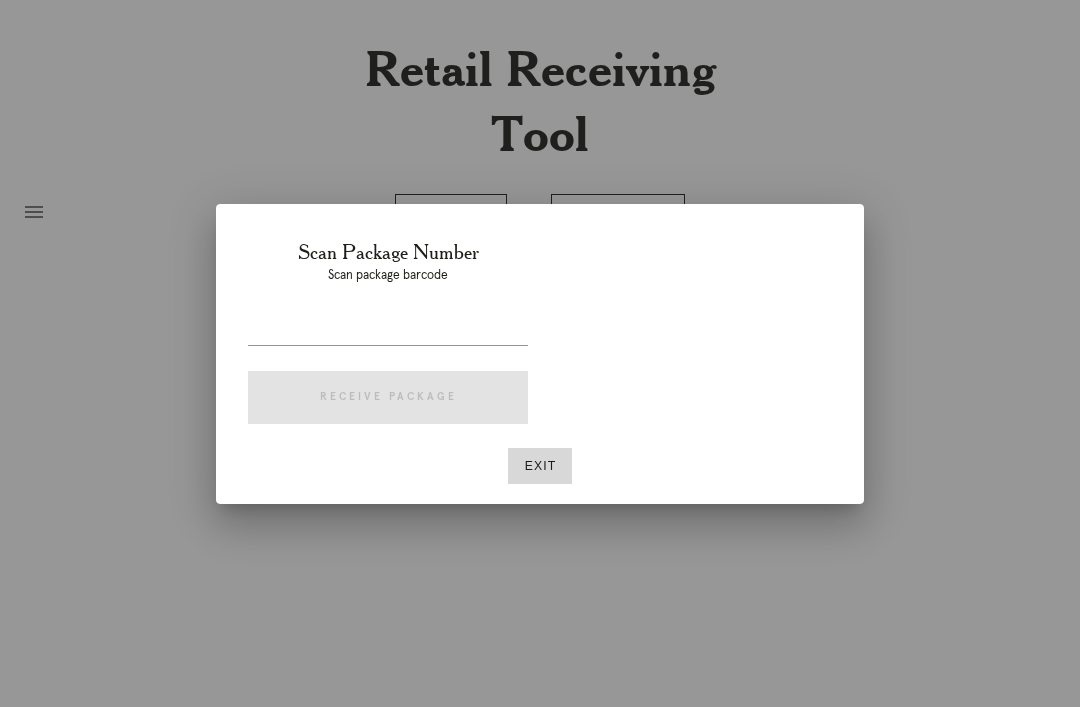 click at bounding box center [540, 353] 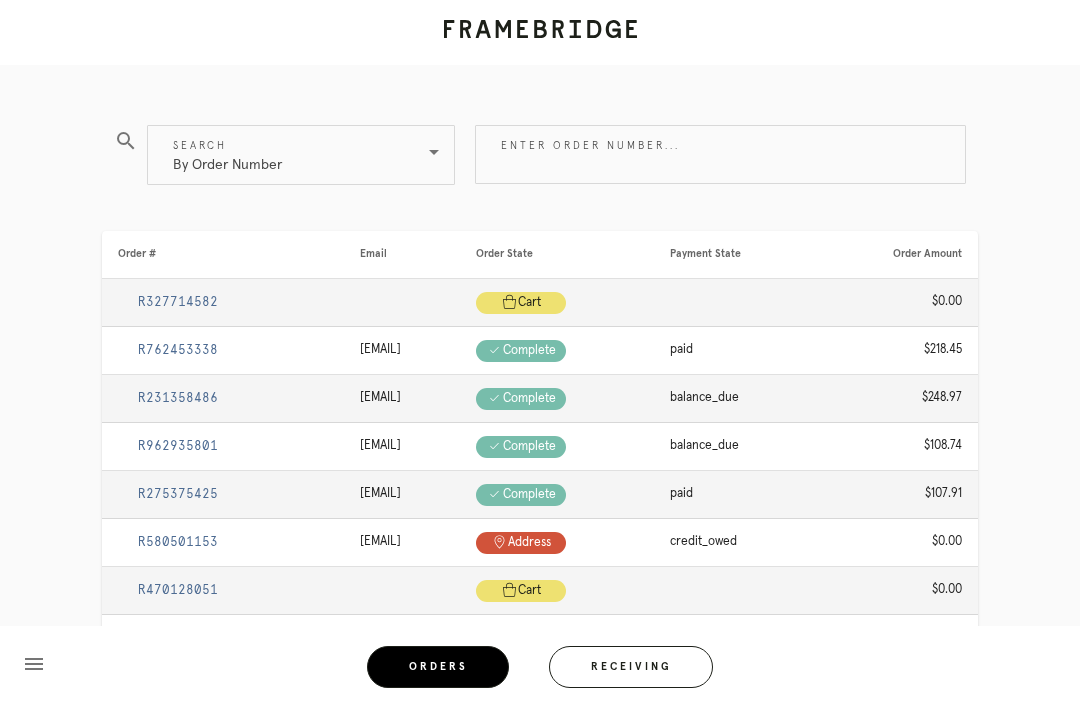 click on "Orders" at bounding box center (438, 667) 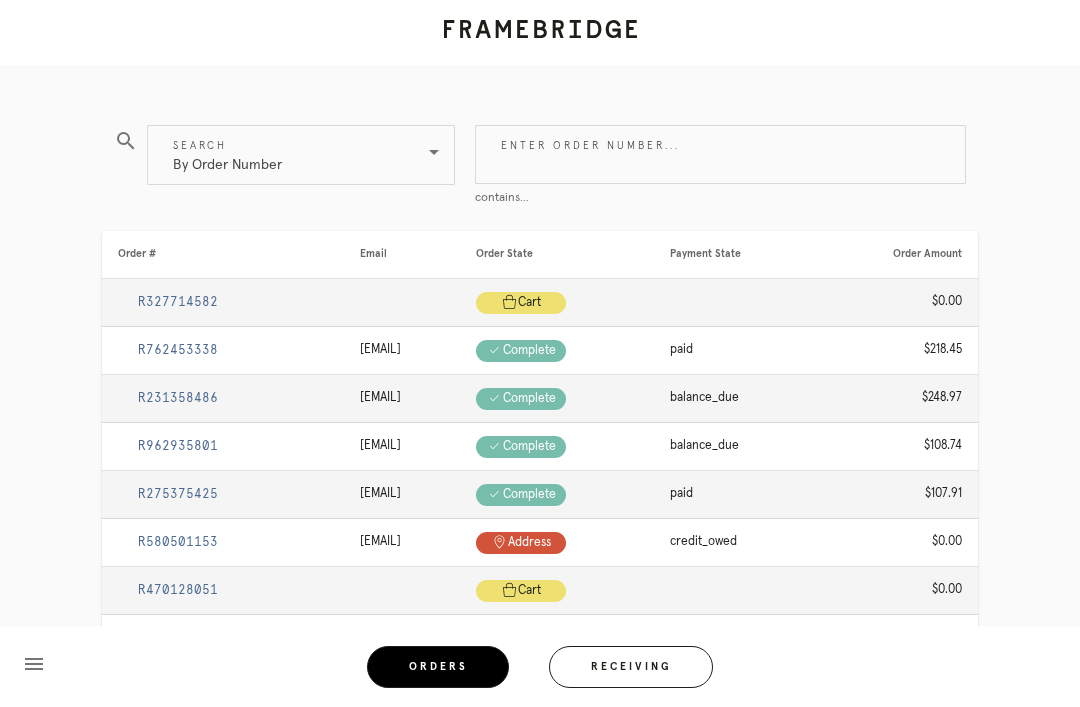 click on "By Order Number" at bounding box center (227, 155) 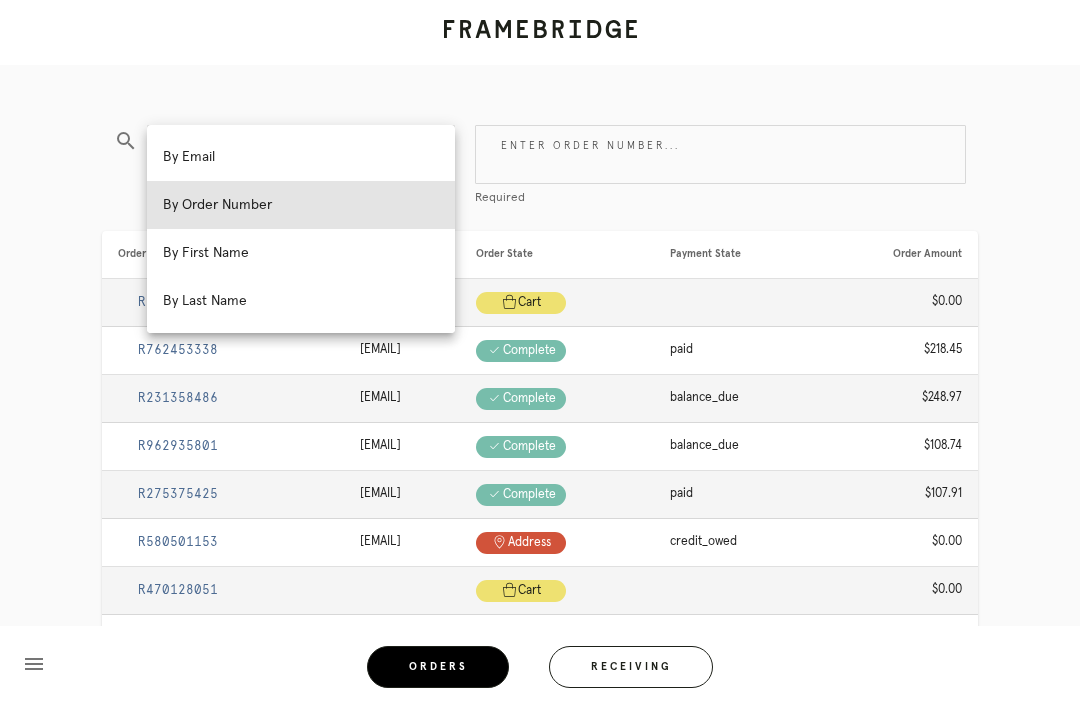 click on "By Last Name" at bounding box center [301, 301] 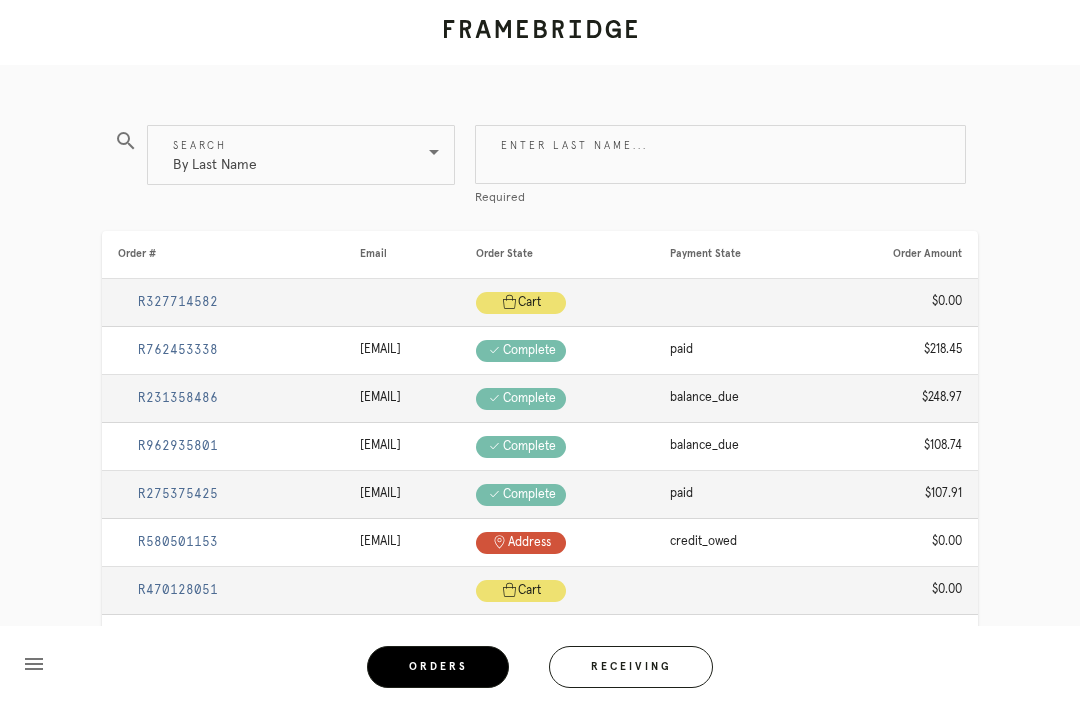 click on "Enter last name..." at bounding box center (720, 154) 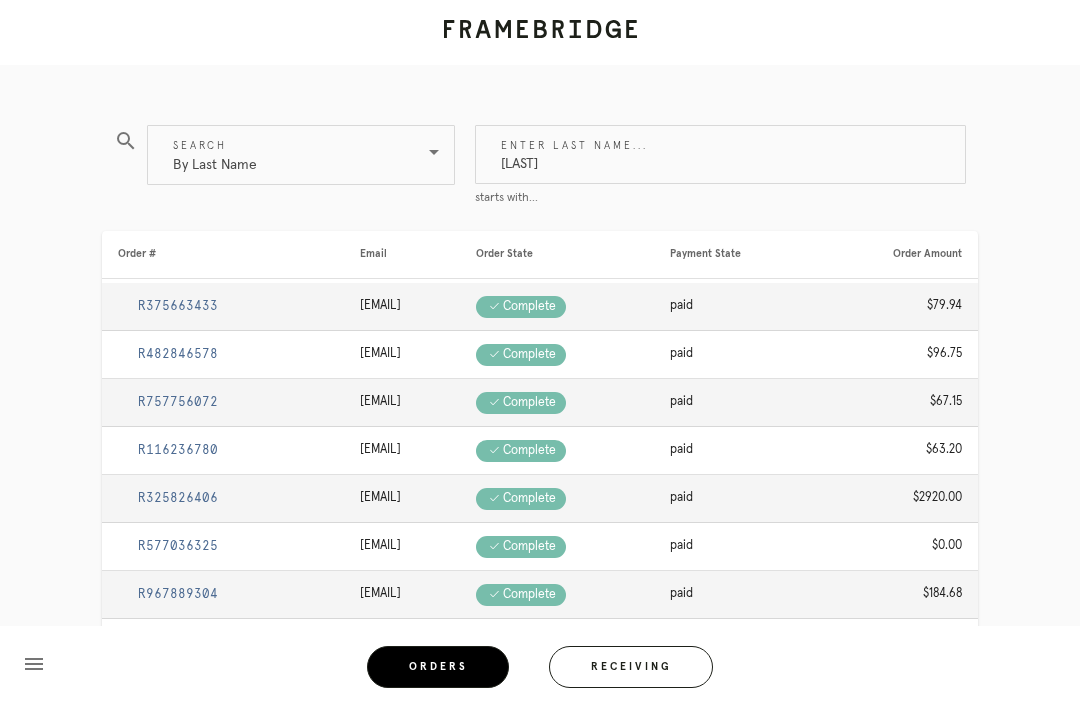 type on "marchesini" 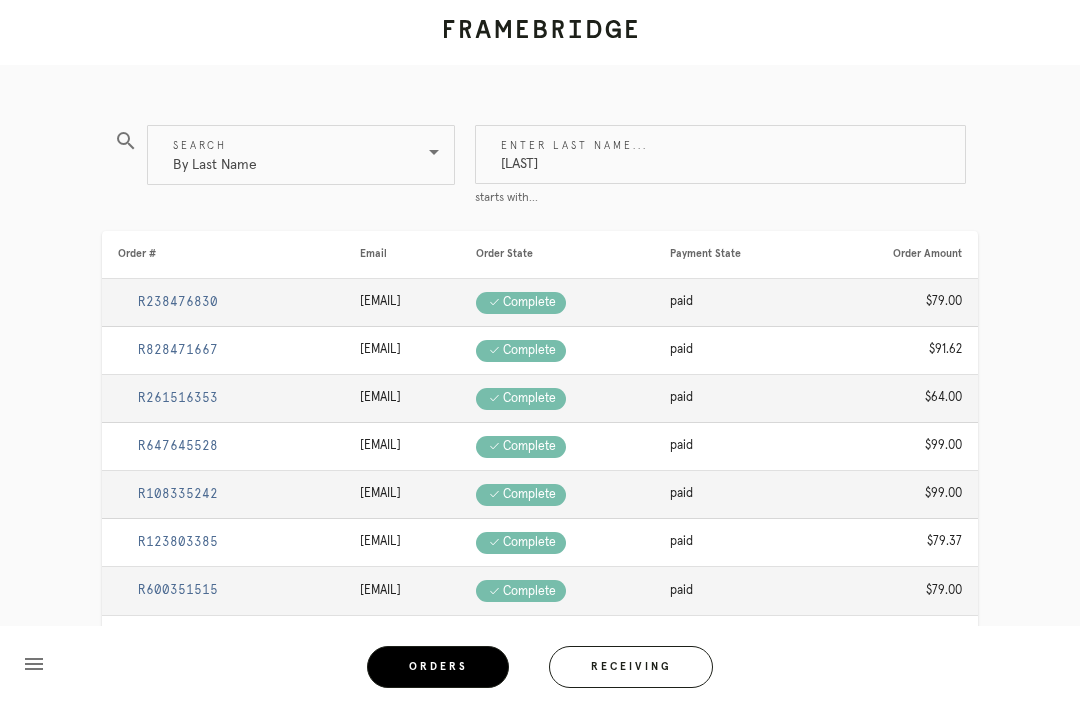 click on "Order Lookup
search Search By Last Name   Enter last name... marchesini starts with...   Order # Email Order State Payment State Order Amount
R238476830
tinamarchesini@gmail.com
Check
.a {
fill: #1d2019;
}
complete
paid
$79.00
R828471667
tinamarchesini@gmail.com
Check
.a {
fill: #1d2019;
}
complete
paid
$91.62
R261516353
tmarchesini@wmeentertainment.com
Check
.a {
fill: #1d2019;
}
complete
paid
$64.00
R647645528
tmarchesini@wmeentertainment.com
Check
.a {
fill: #1d2019;
}
complete
paid
$99.00
R108335242
tmarchesini@wmeentertainment.com
Check
.a {
fill: #1d2019;
}
paid" at bounding box center [540, 384] 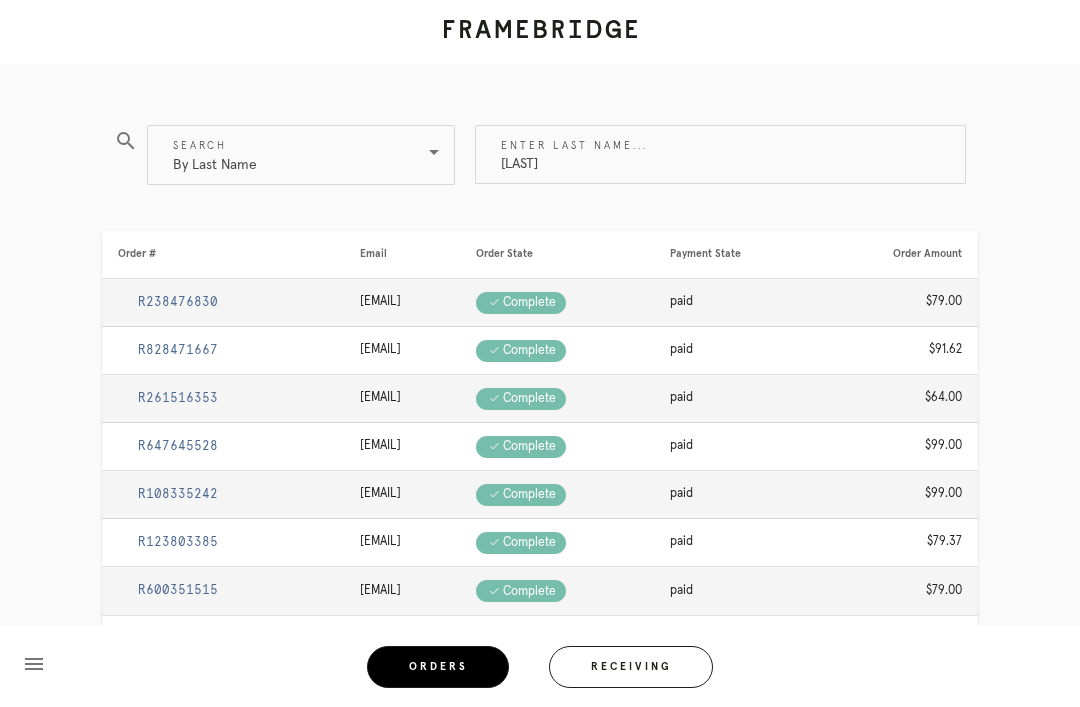 click on "R238476830" at bounding box center [178, 302] 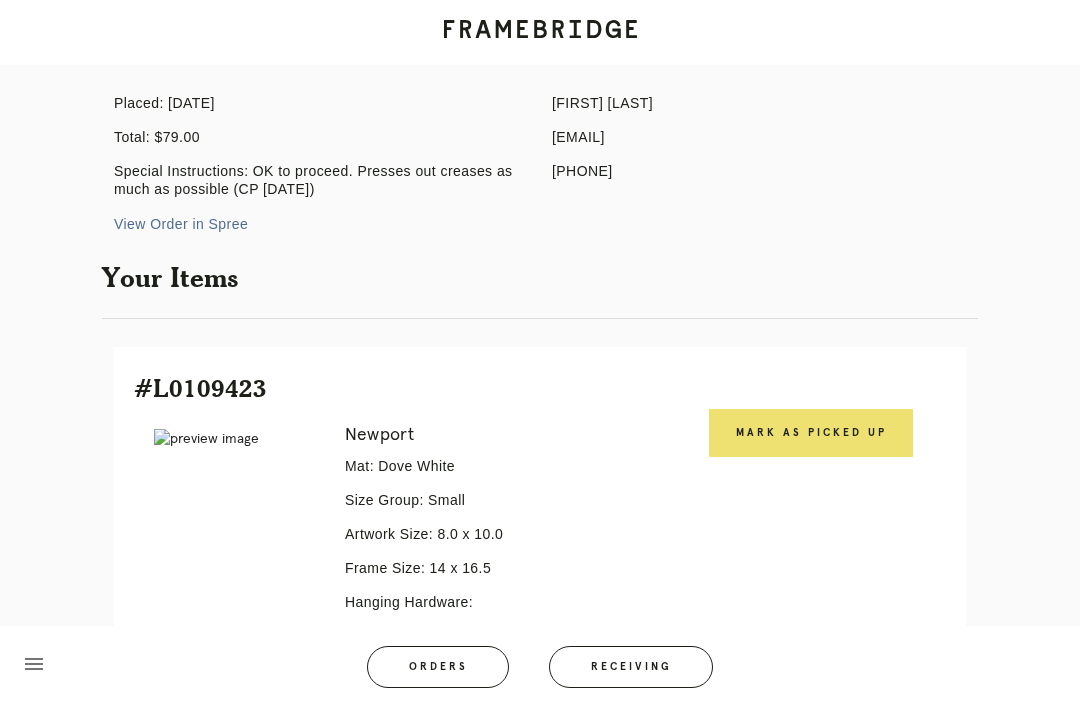 scroll, scrollTop: 0, scrollLeft: 0, axis: both 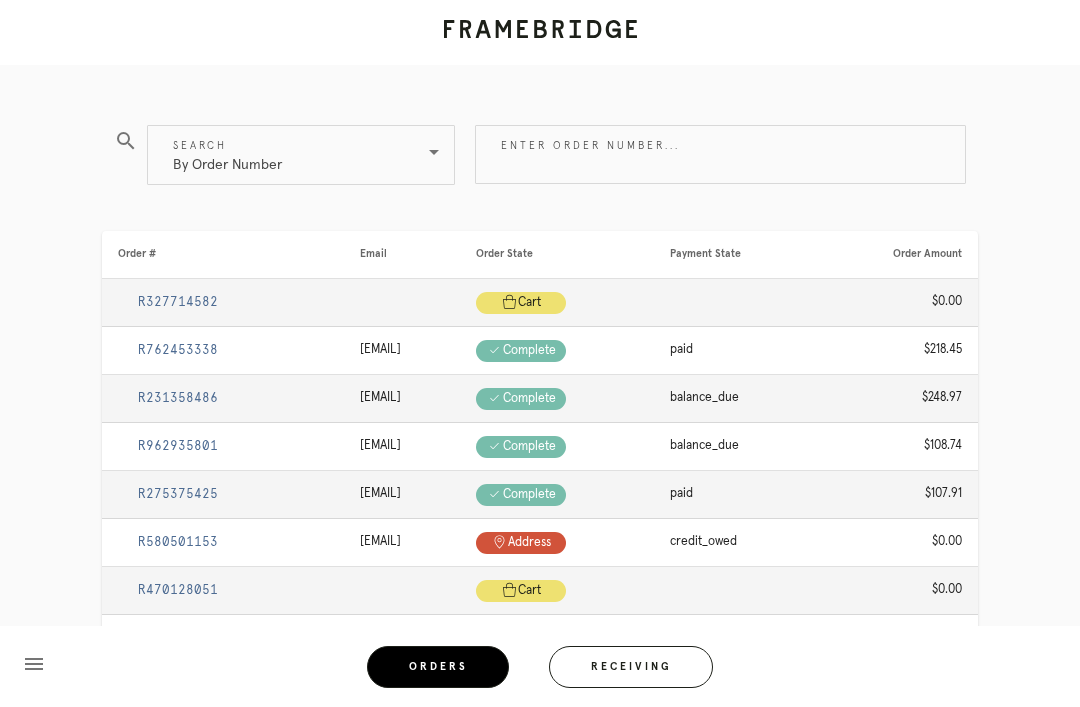click on "Enter order number..." at bounding box center (720, 154) 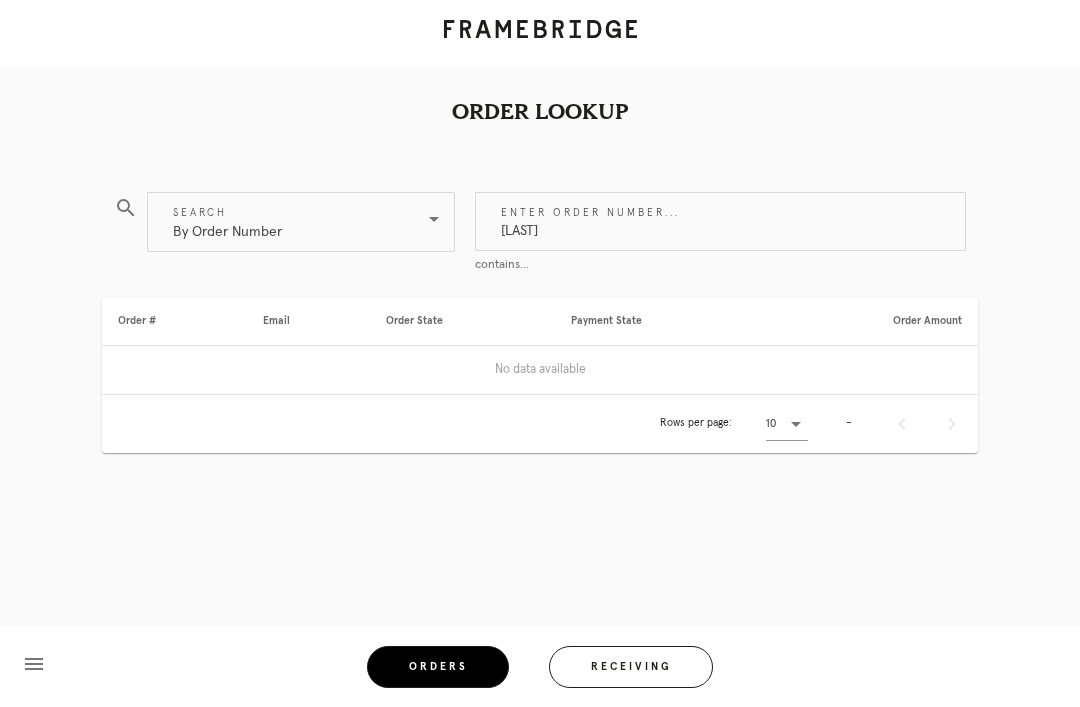 click on "Order Lookup
search Search By Order Number   Enter order number... marchesini contains...   Order # Email Order State Payment State Order Amount No data available Rows per page: 10 –   menu
Orders
Receiving
Logged in as:   Ceecee.muchita-daste@framebridge.com   76th and 3rd
Logout" at bounding box center [540, 307] 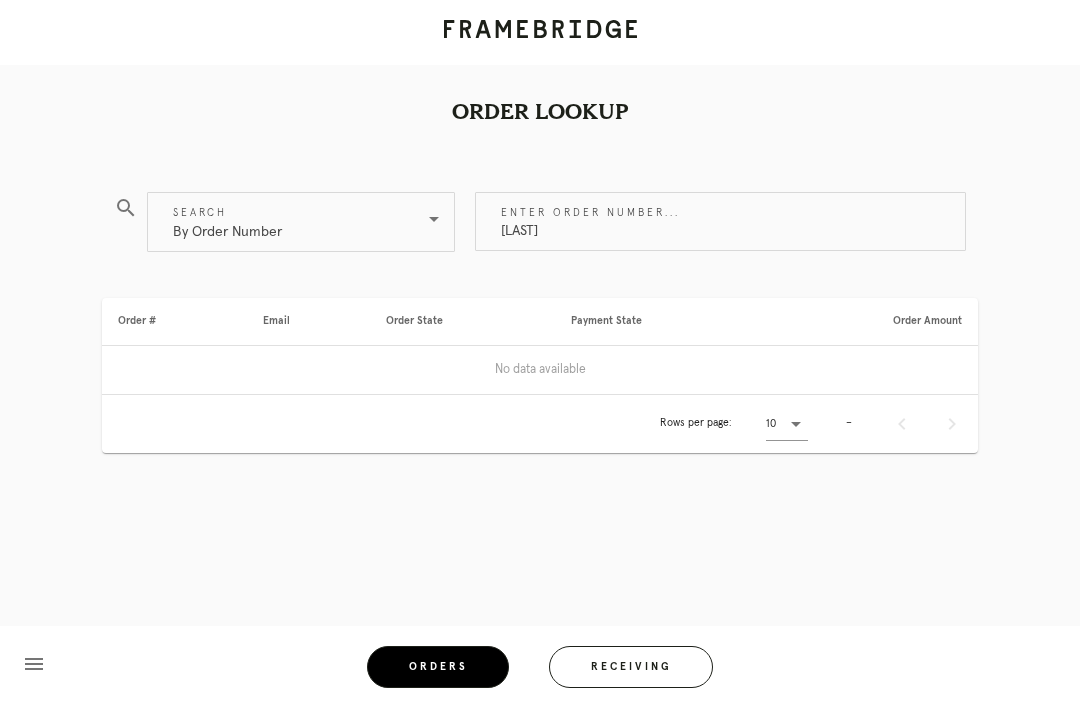 click on "By Order Number" at bounding box center (287, 222) 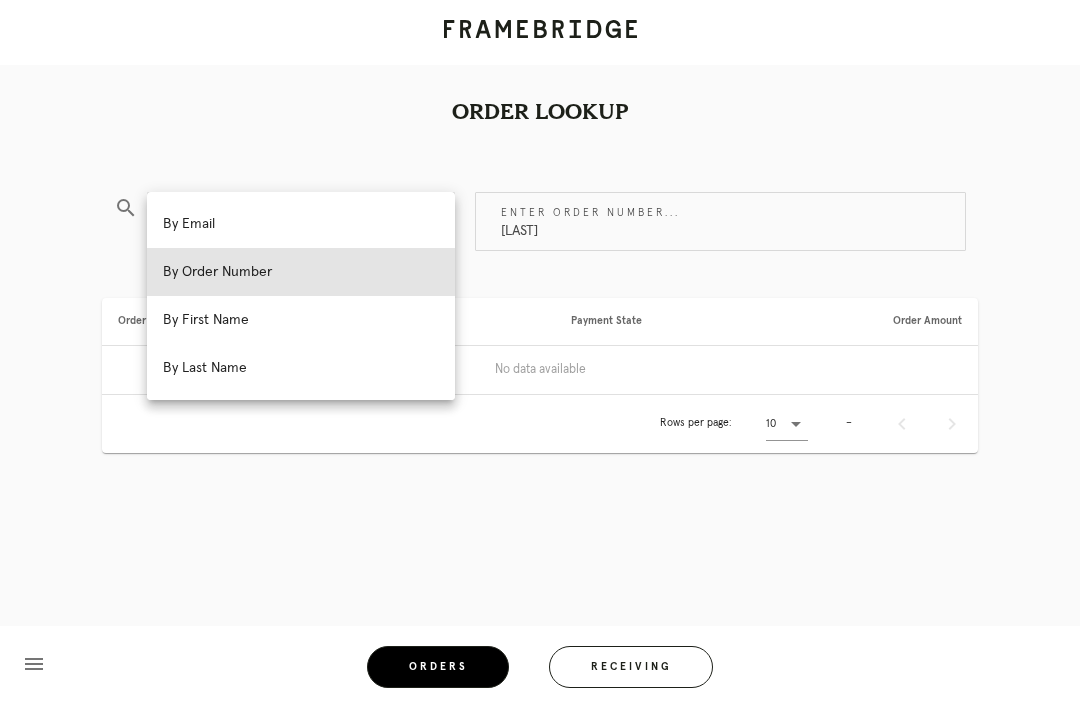 click on "By Last Name" at bounding box center (301, 368) 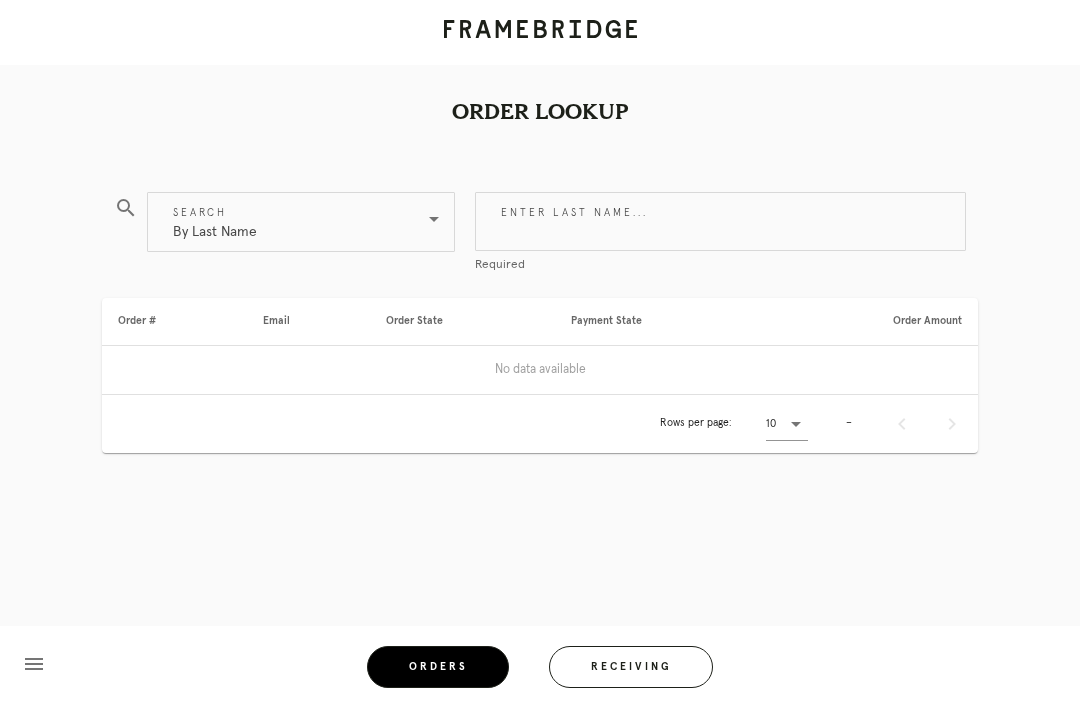 click on "Enter last name..." at bounding box center (720, 221) 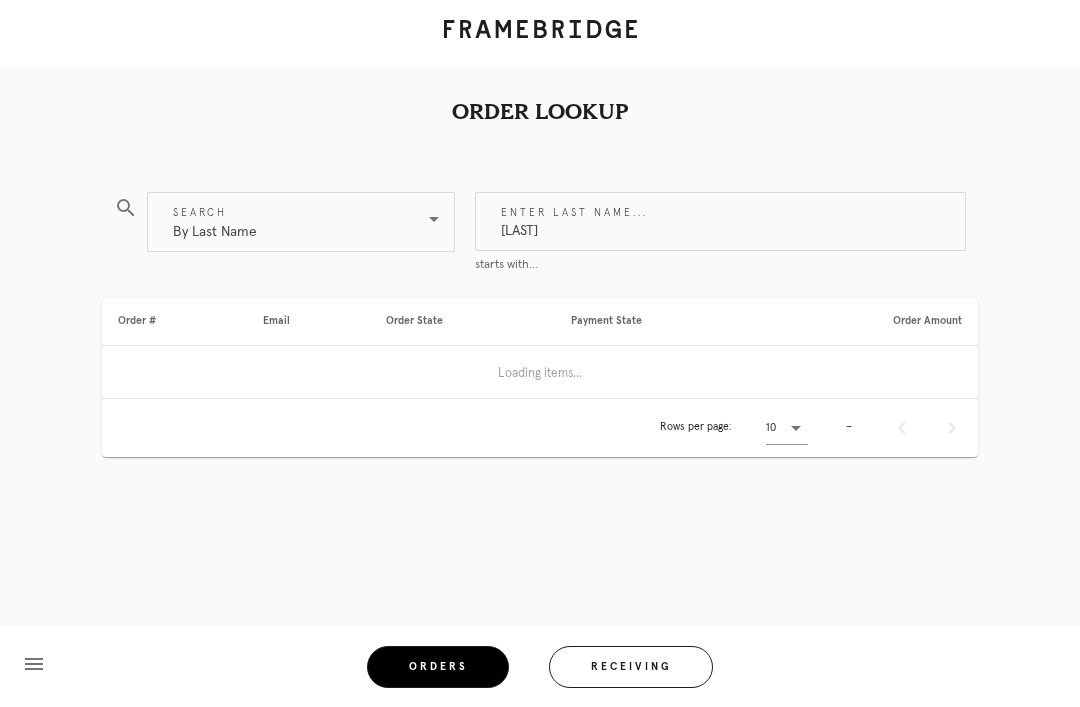 type on "marchesini" 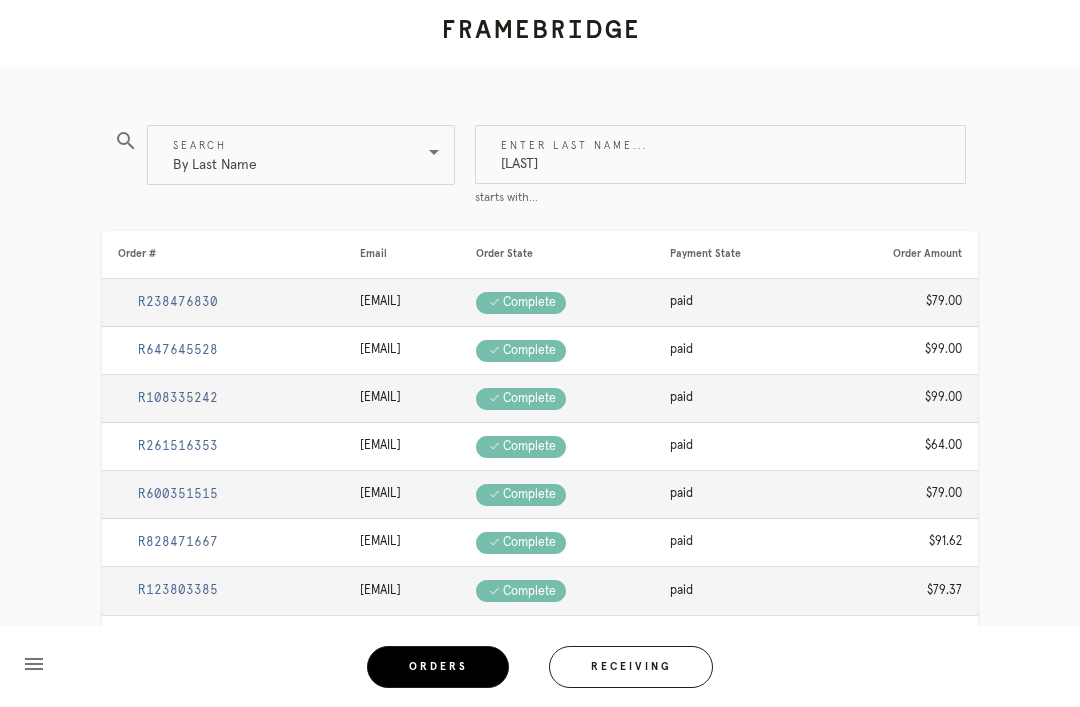 click on "search Search By Last Name   Enter last name... marchesini starts with...   Order # Email Order State Payment State Order Amount
R238476830
tinamarchesini@gmail.com
Check
.a {
fill: #1d2019;
}
complete
paid
$79.00
R647645528
tmarchesini@wmeentertainment.com
Check
.a {
fill: #1d2019;
}
complete
paid
$99.00
R108335242
tmarchesini@wmeentertainment.com
Check
.a {
fill: #1d2019;
}
complete
paid
$99.00
R261516353
tmarchesini@wmeentertainment.com
Check
.a {
fill: #1d2019;
}
complete
paid
$64.00
R600351515
tmarchesini@wmeentertainment.com
Check
.a {
fill: #1d2019;
}
complete
paid" at bounding box center (540, 460) 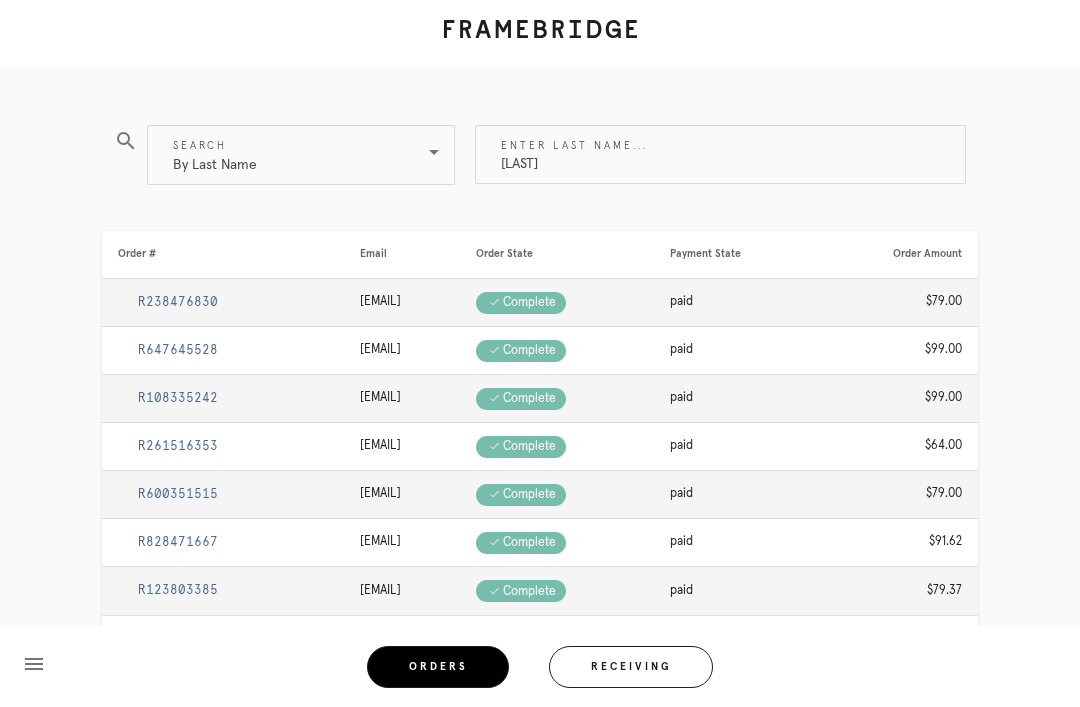 click on "R647645528" at bounding box center [178, 350] 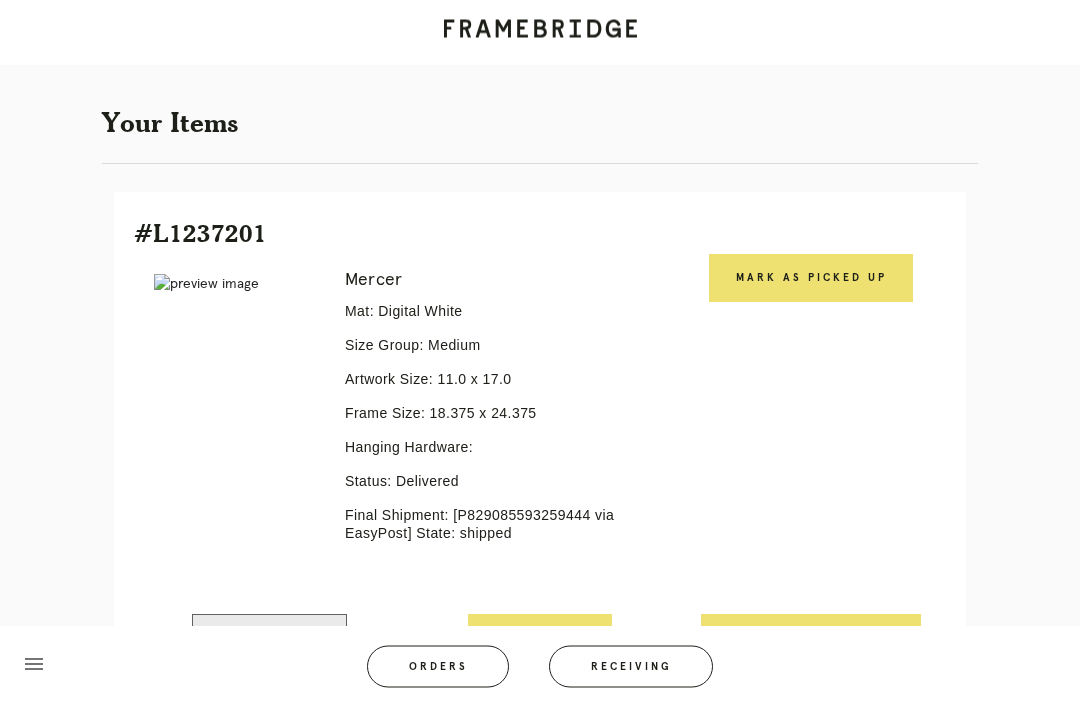 scroll, scrollTop: 363, scrollLeft: 0, axis: vertical 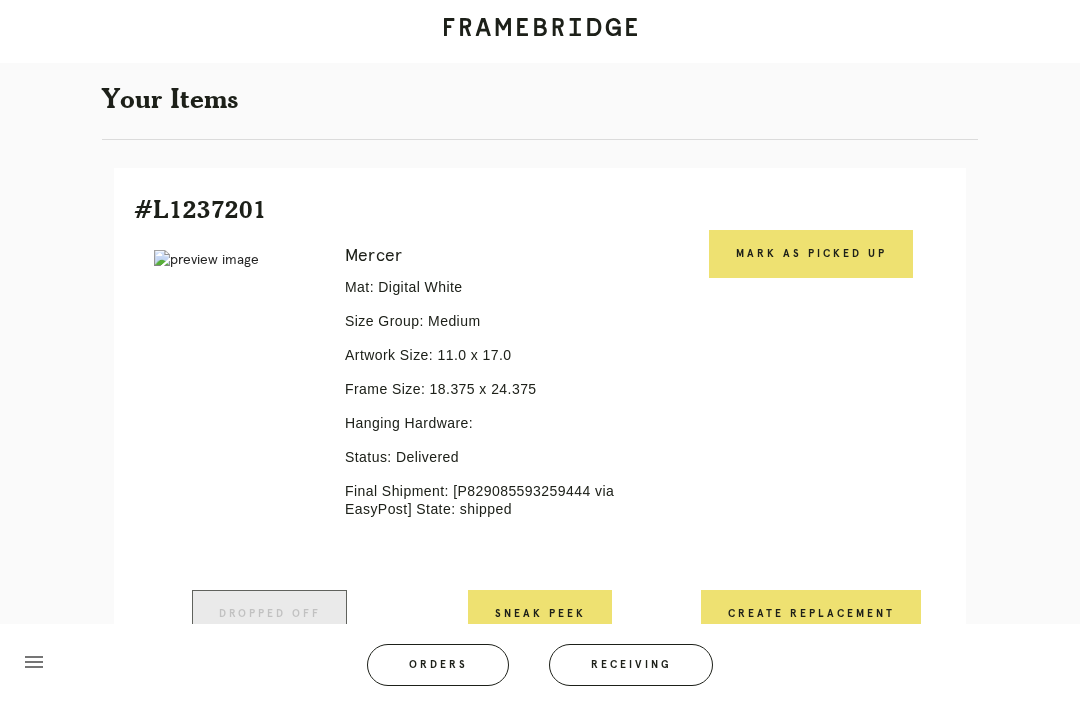 click on "Error retreiving frame spec #457956" at bounding box center (235, 262) 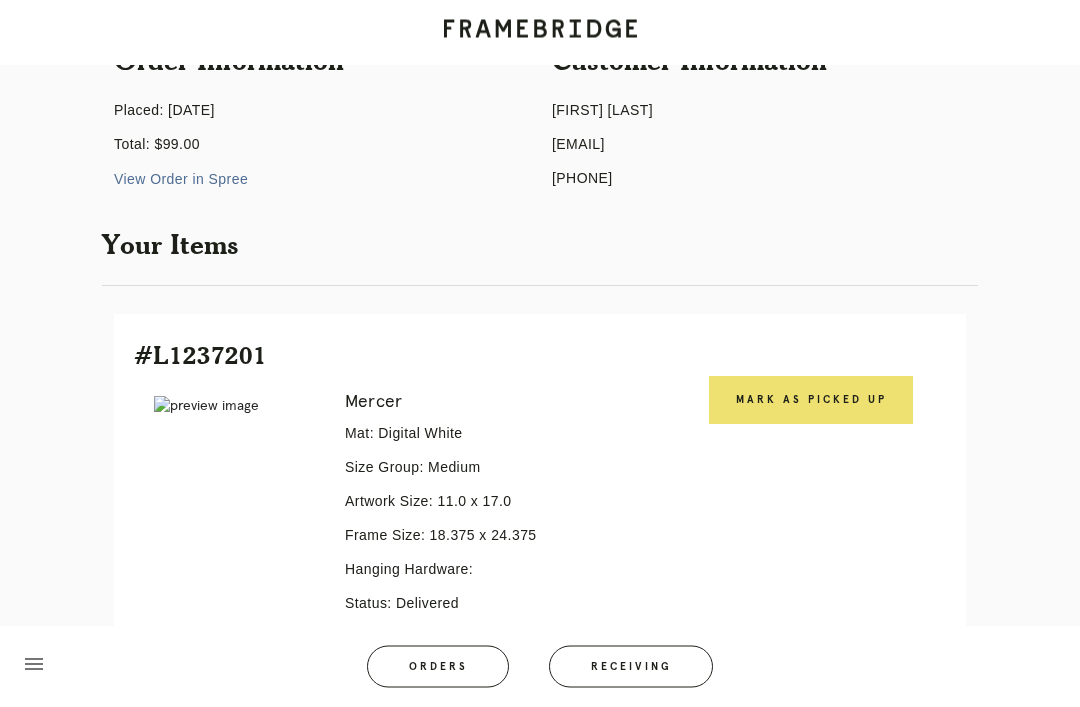 scroll, scrollTop: 220, scrollLeft: 0, axis: vertical 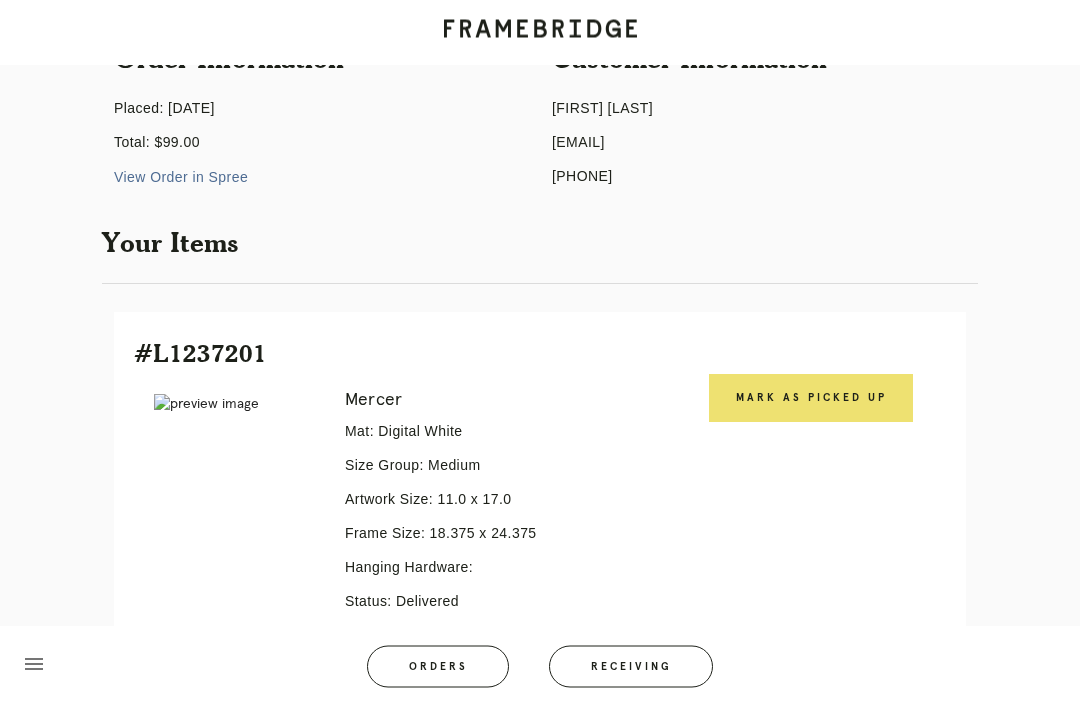 click on "Your Items" at bounding box center [540, 243] 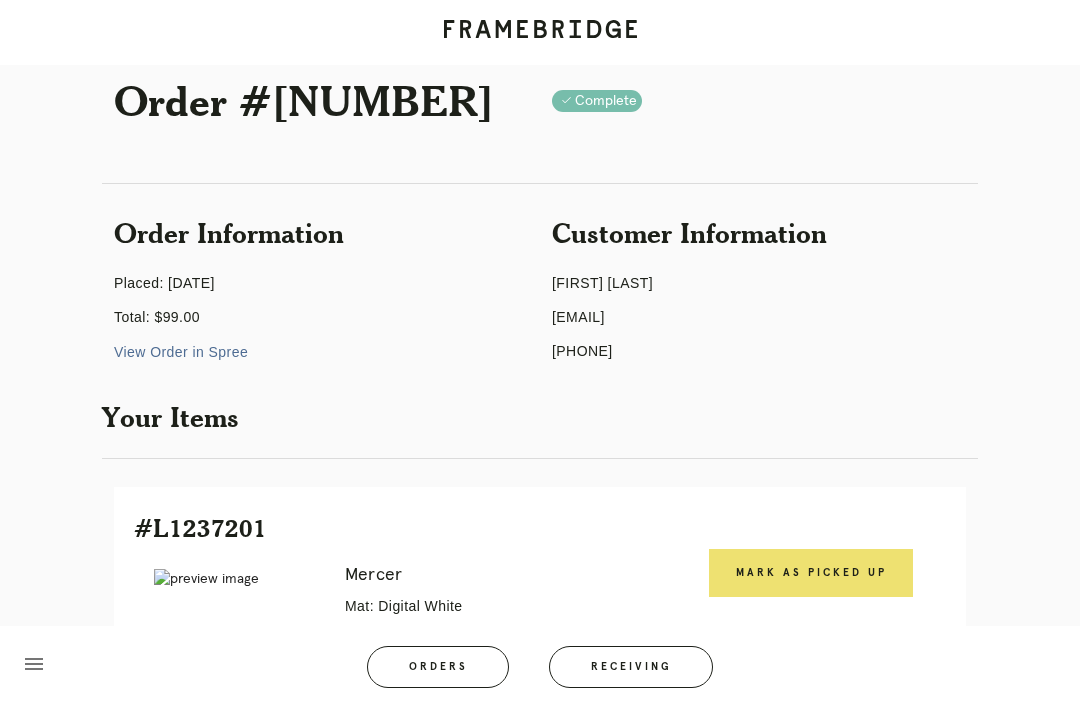 scroll, scrollTop: 0, scrollLeft: 0, axis: both 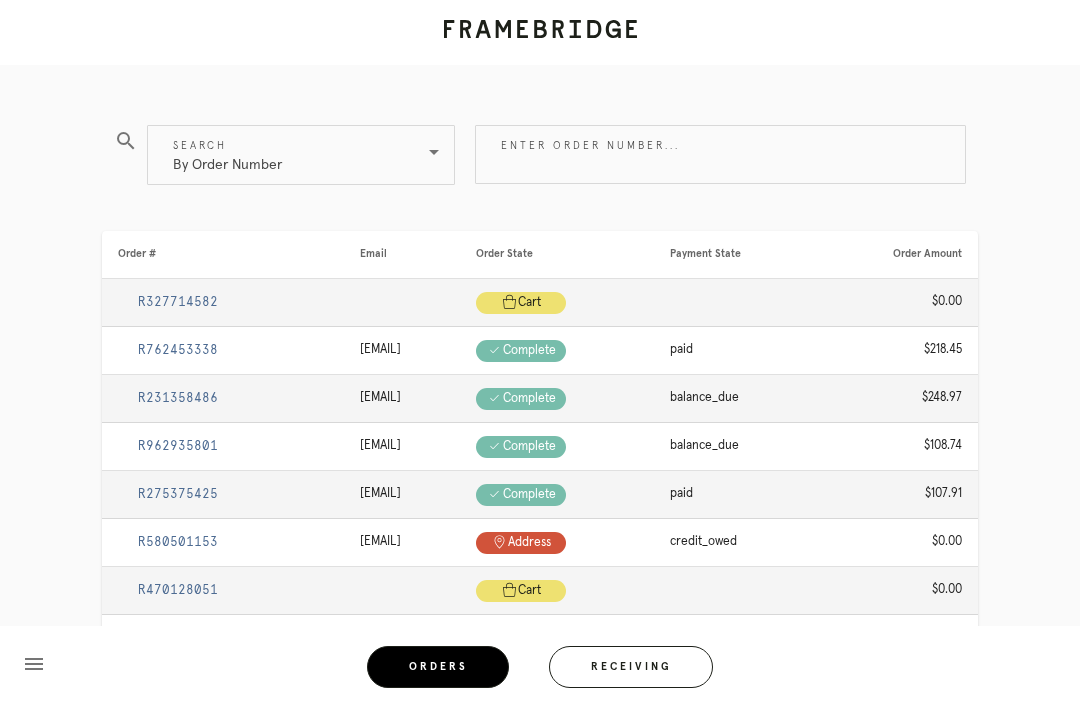 click on "By Order Number" at bounding box center (287, 155) 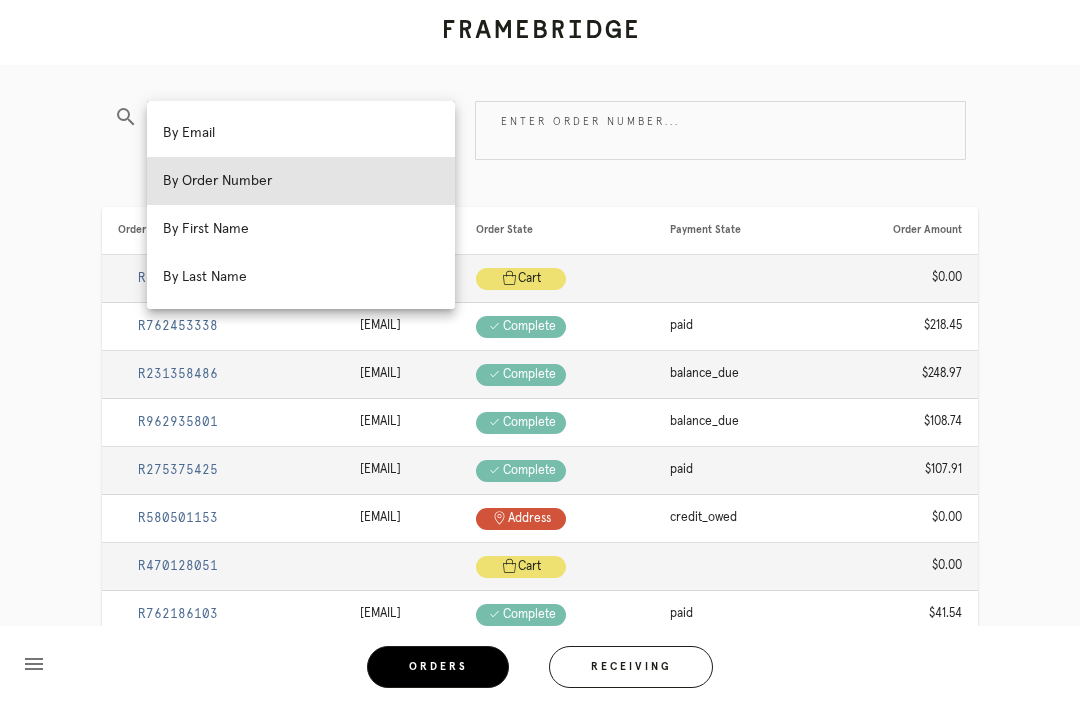 scroll, scrollTop: 104, scrollLeft: 0, axis: vertical 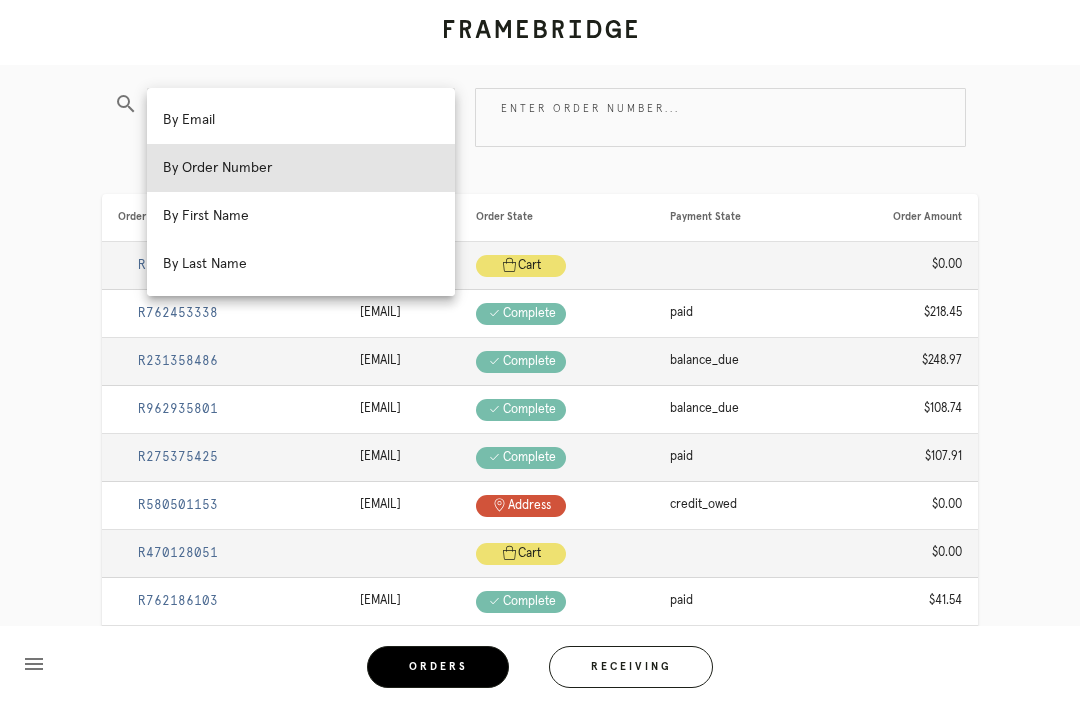 click on "By Last Name" at bounding box center [301, 264] 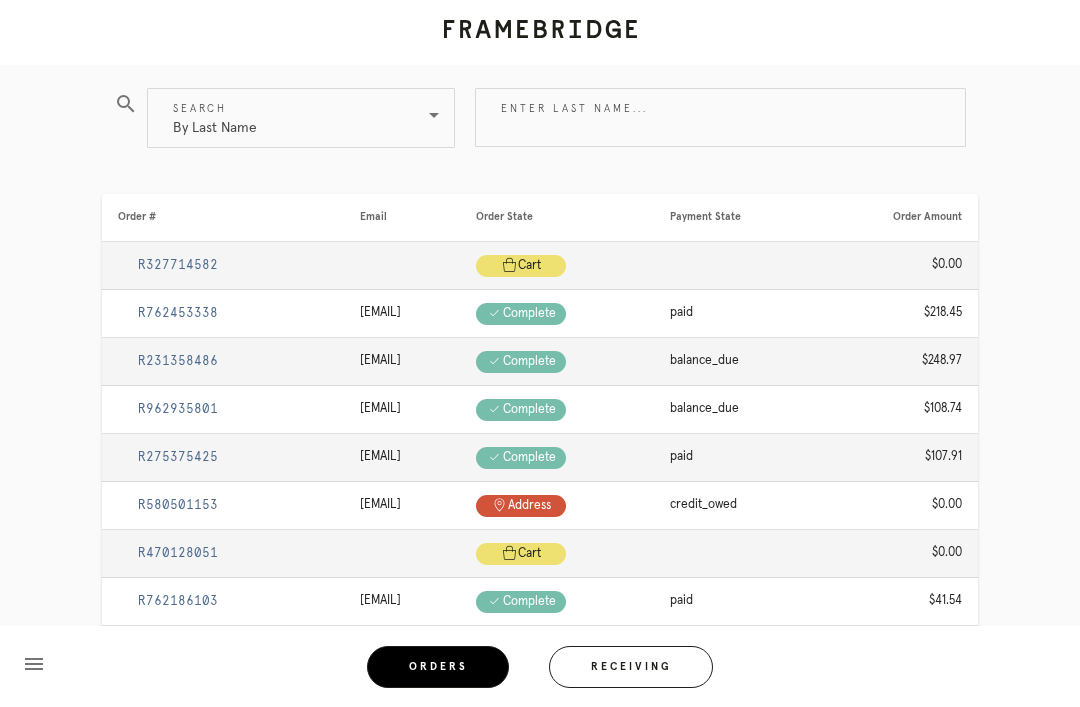 click on "Enter last name..." at bounding box center [720, 117] 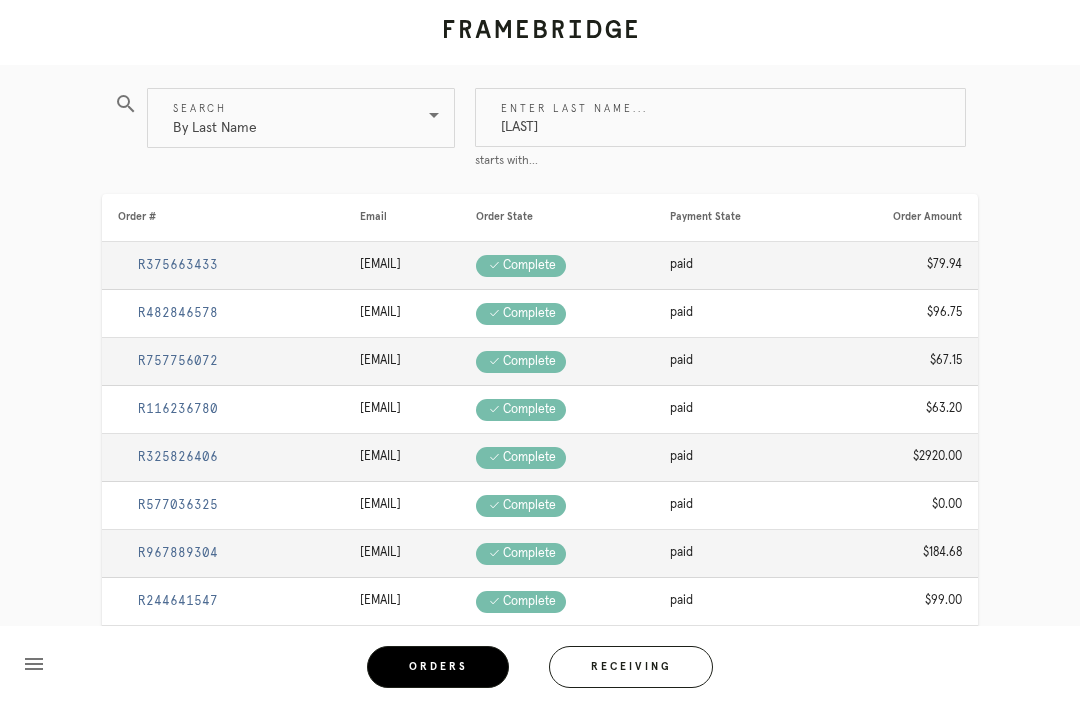 type on "marchesini" 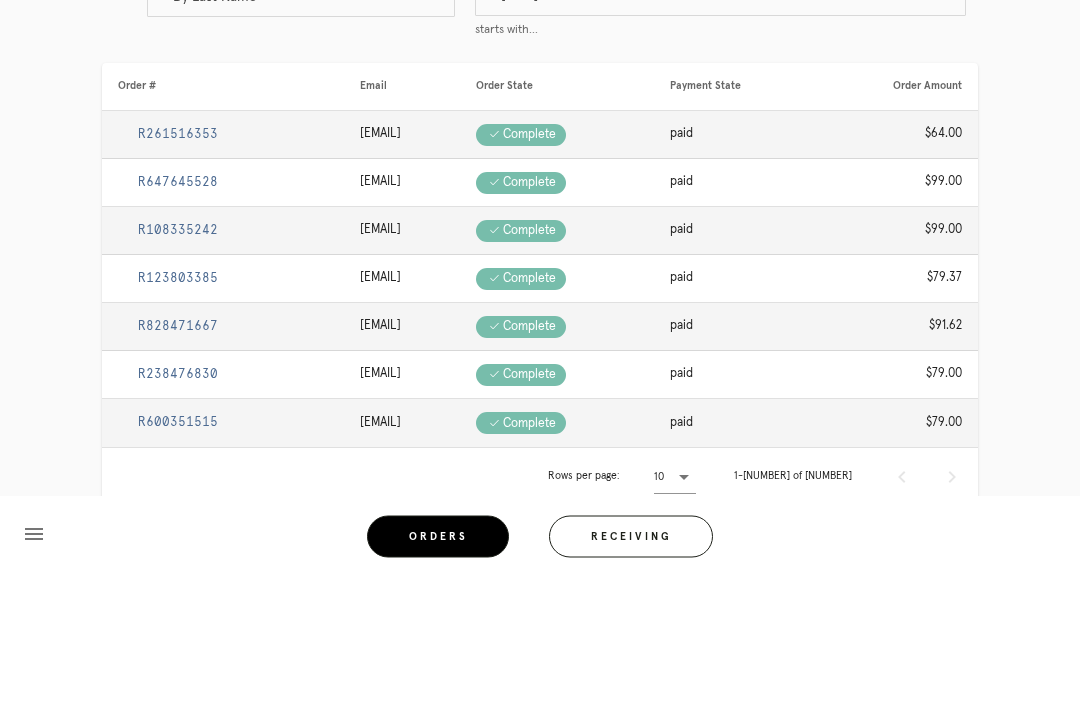 click on "R108335242" at bounding box center (178, 361) 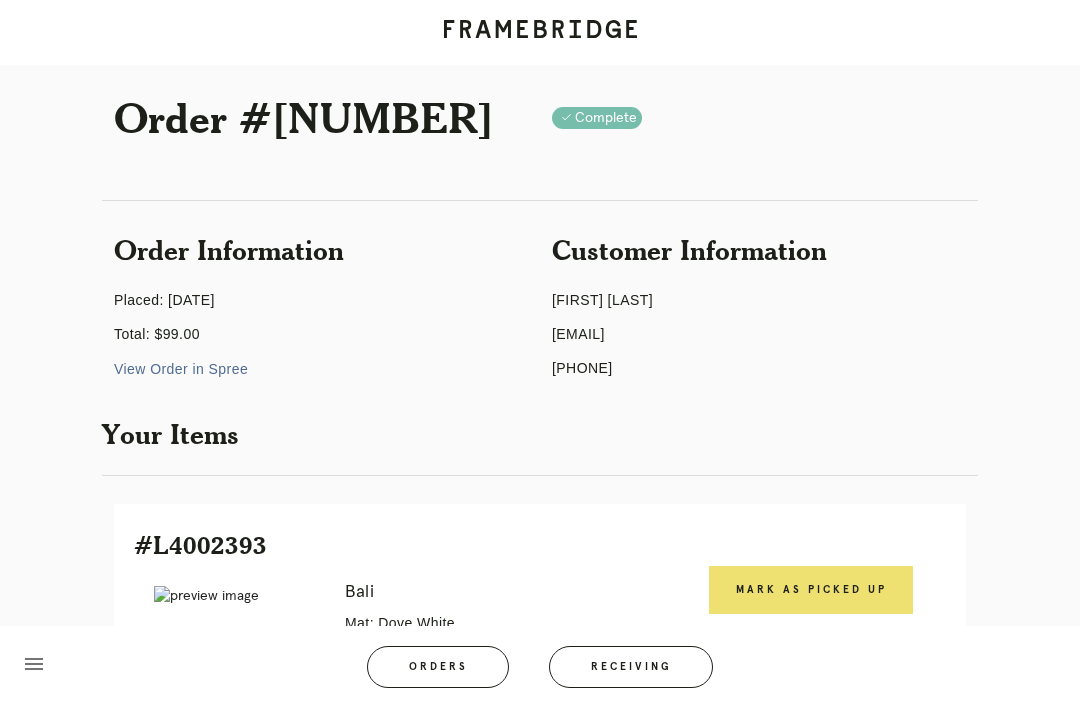 scroll, scrollTop: 0, scrollLeft: 0, axis: both 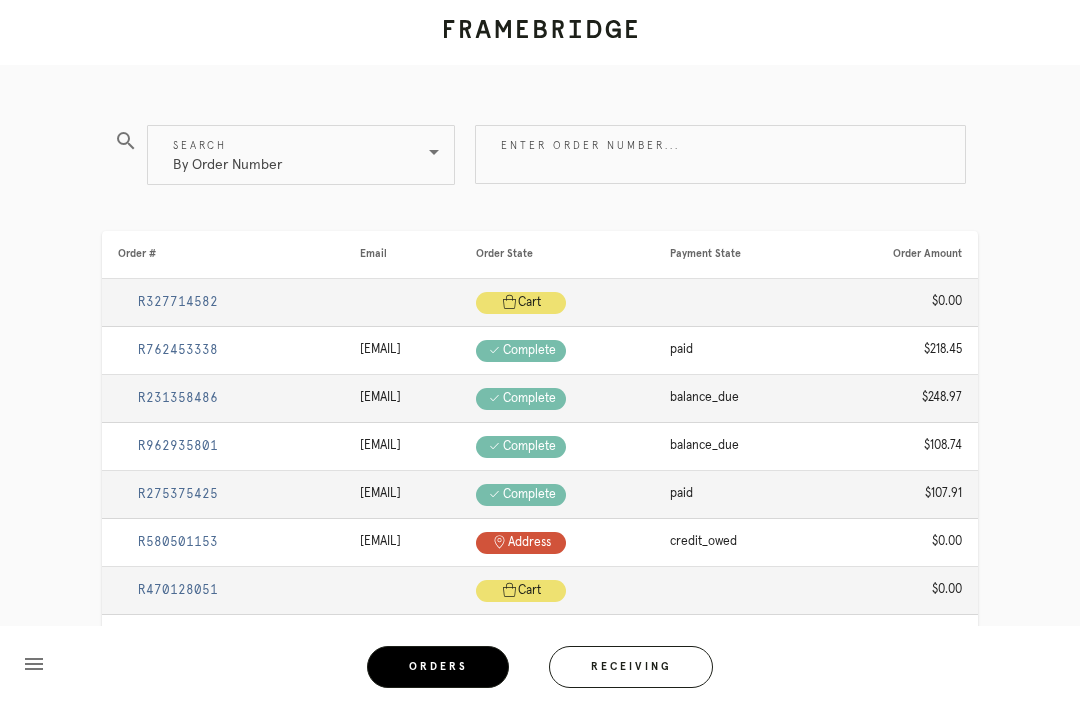 click on "Enter order number..." at bounding box center [720, 154] 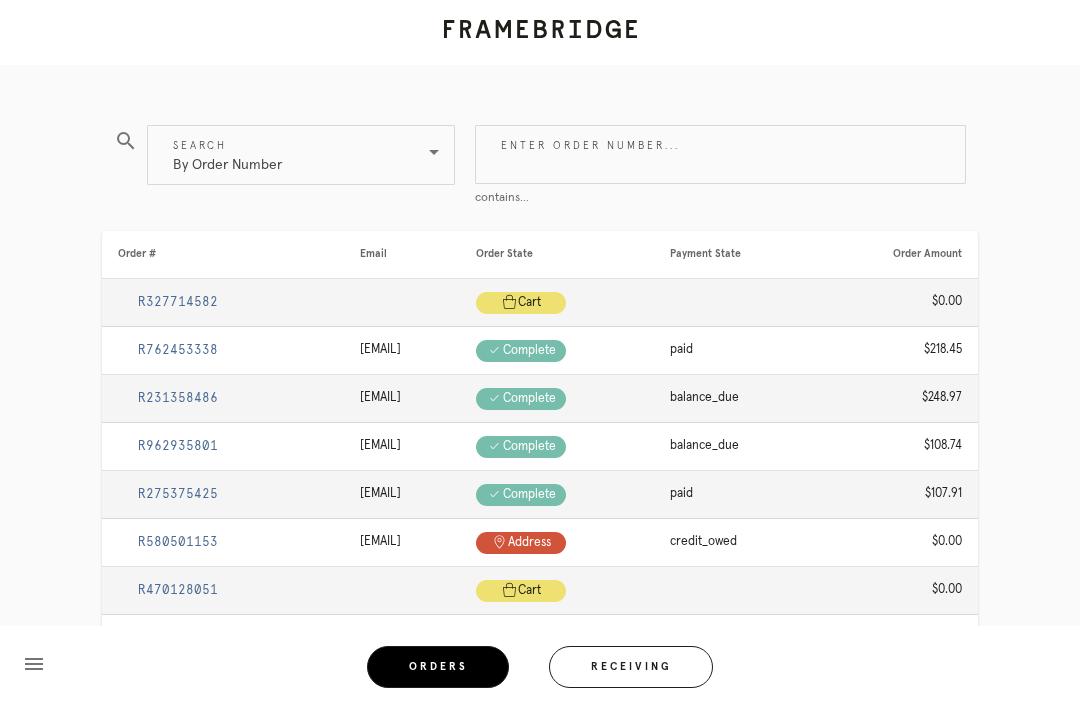 click on "By Order Number" at bounding box center [227, 155] 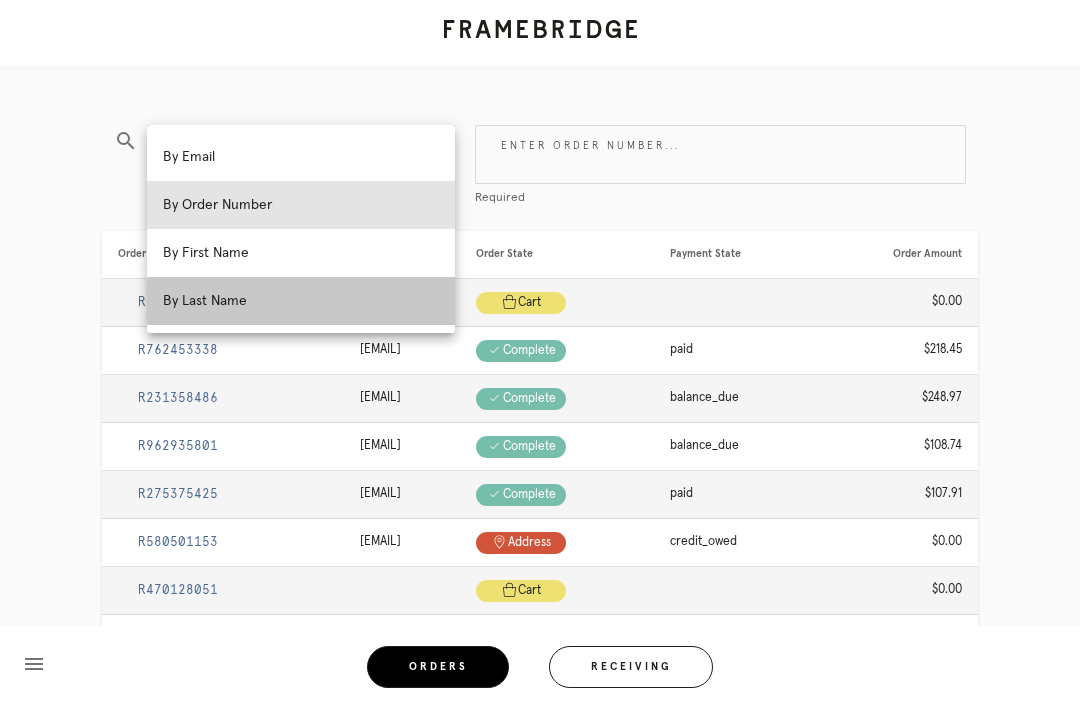 click on "By Last Name" at bounding box center (301, 301) 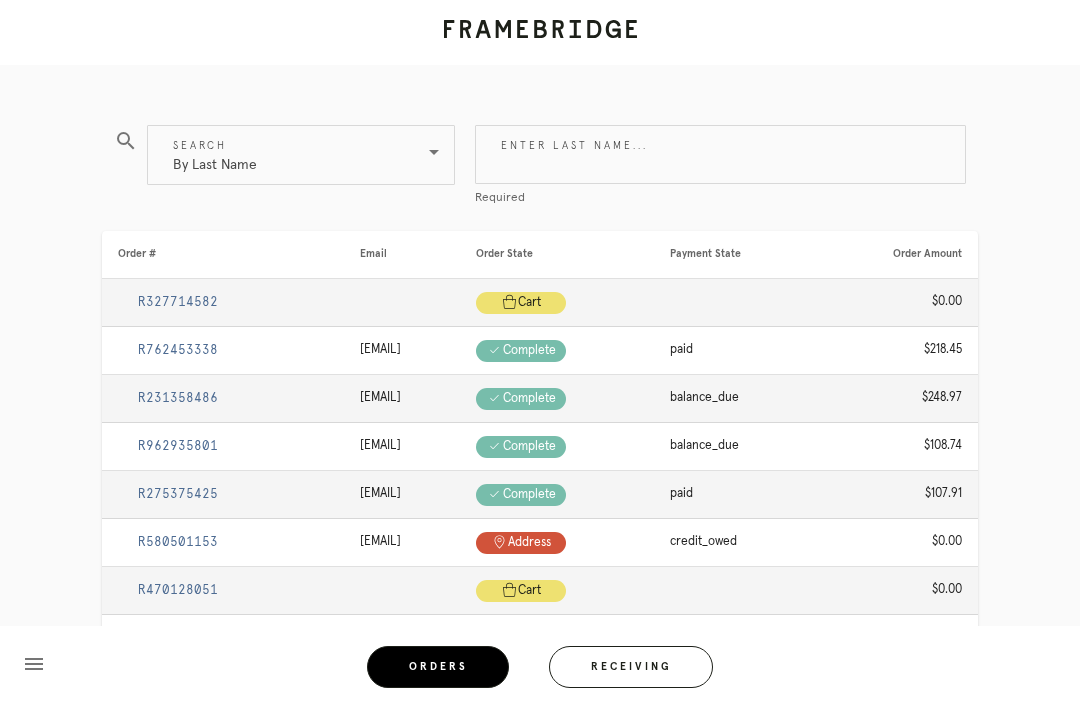 click on "Enter last name..." at bounding box center [720, 154] 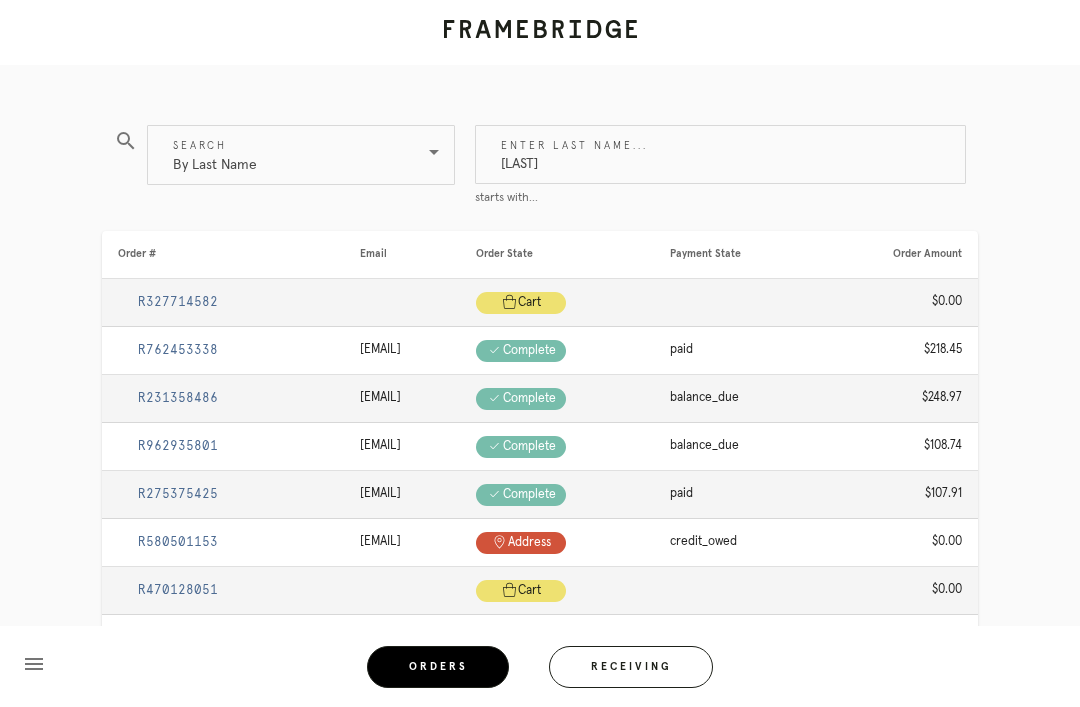 type on "marchesini" 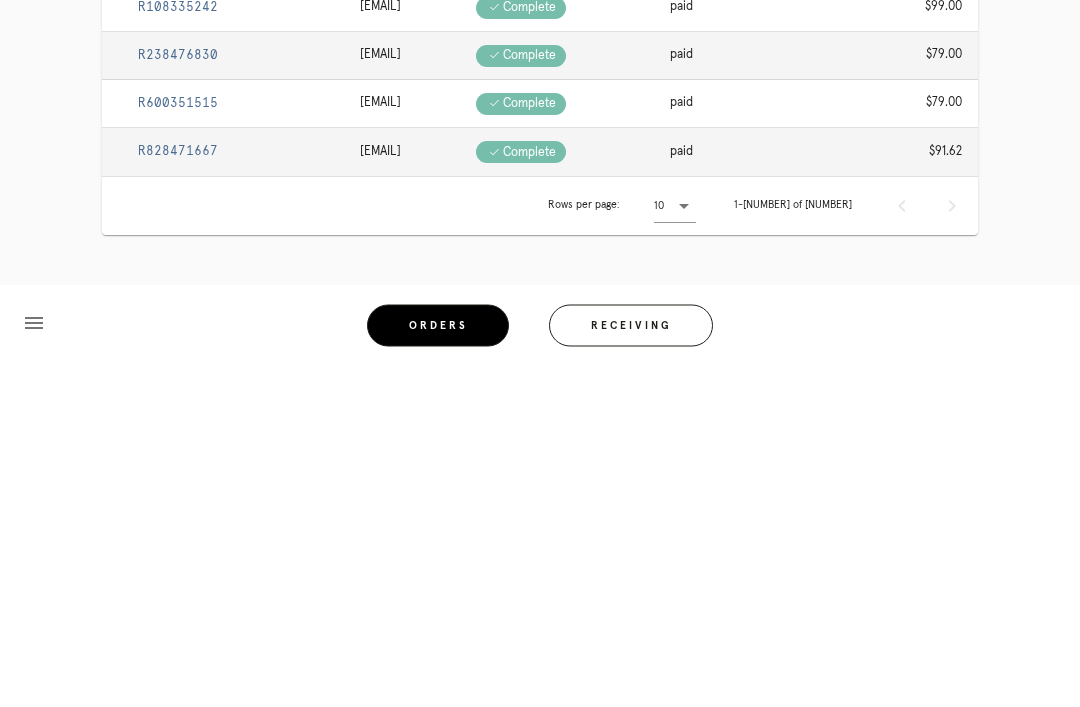 scroll, scrollTop: 196, scrollLeft: 0, axis: vertical 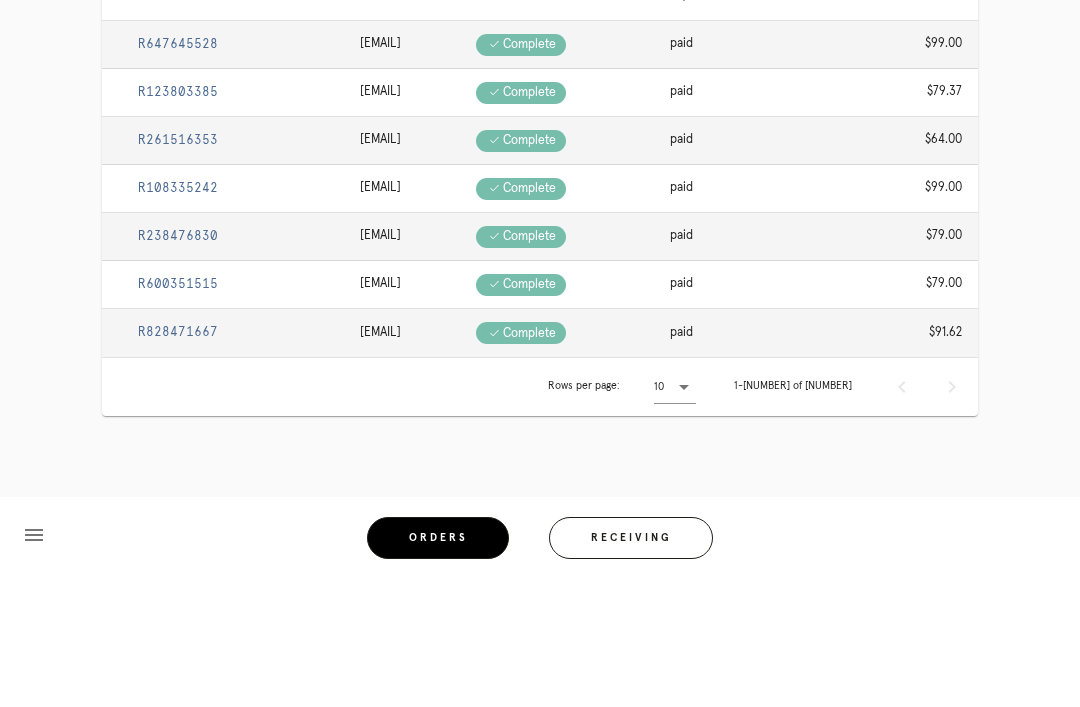 click on "R108335242" at bounding box center (178, 317) 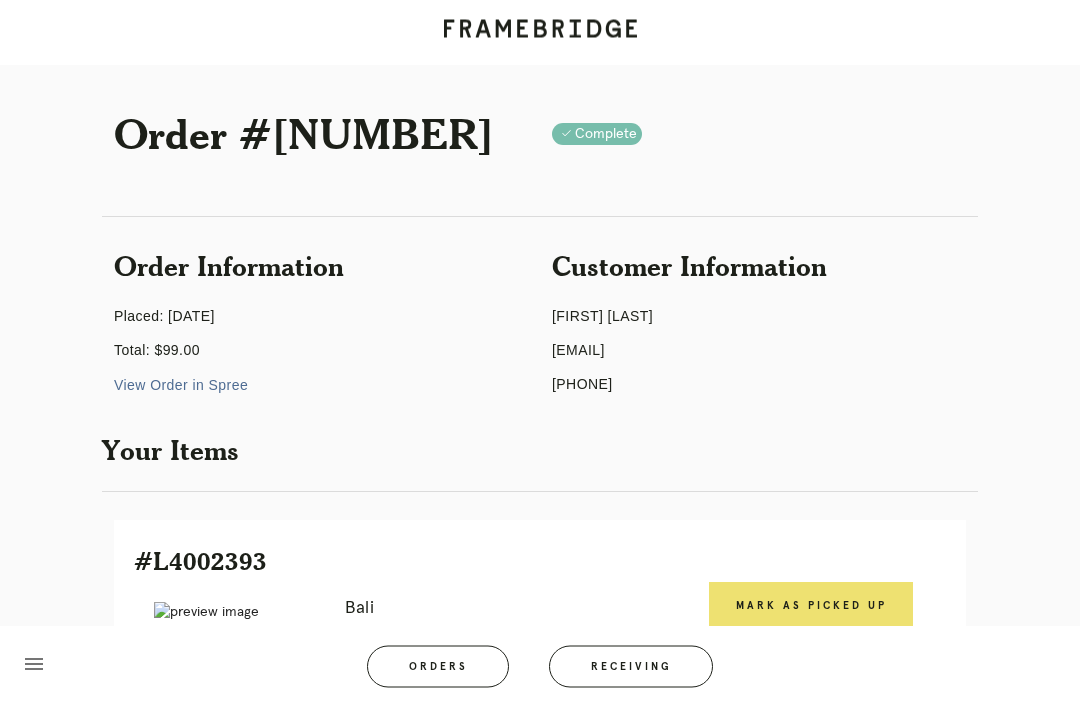 scroll, scrollTop: 0, scrollLeft: 0, axis: both 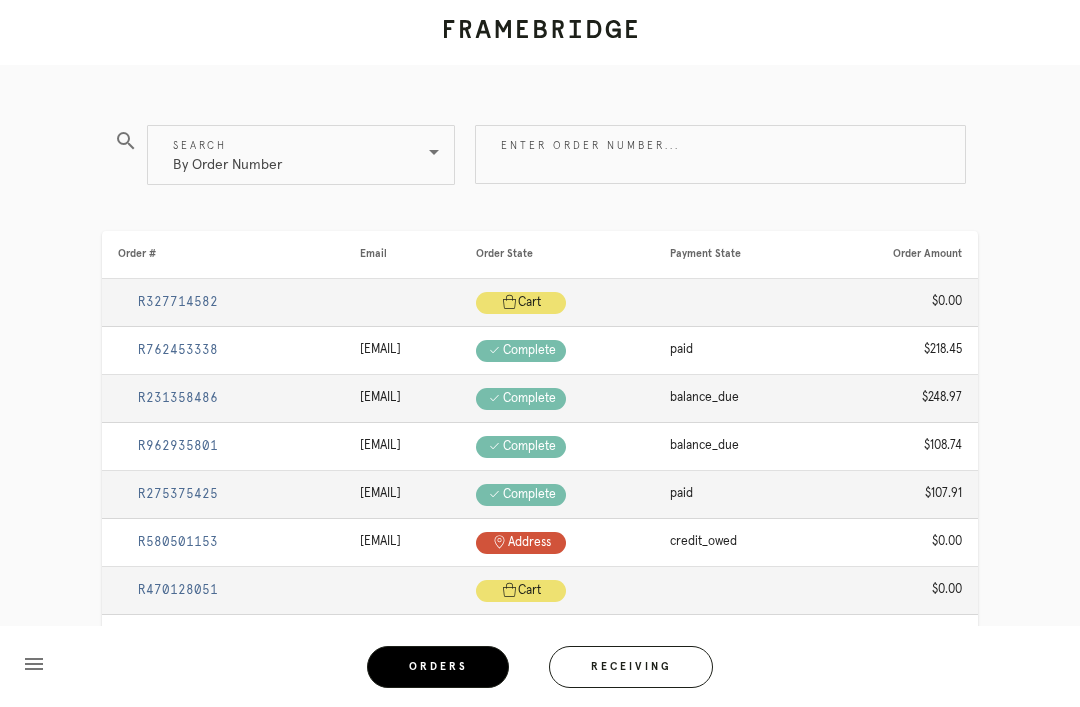 click on "Enter order number..." at bounding box center (720, 154) 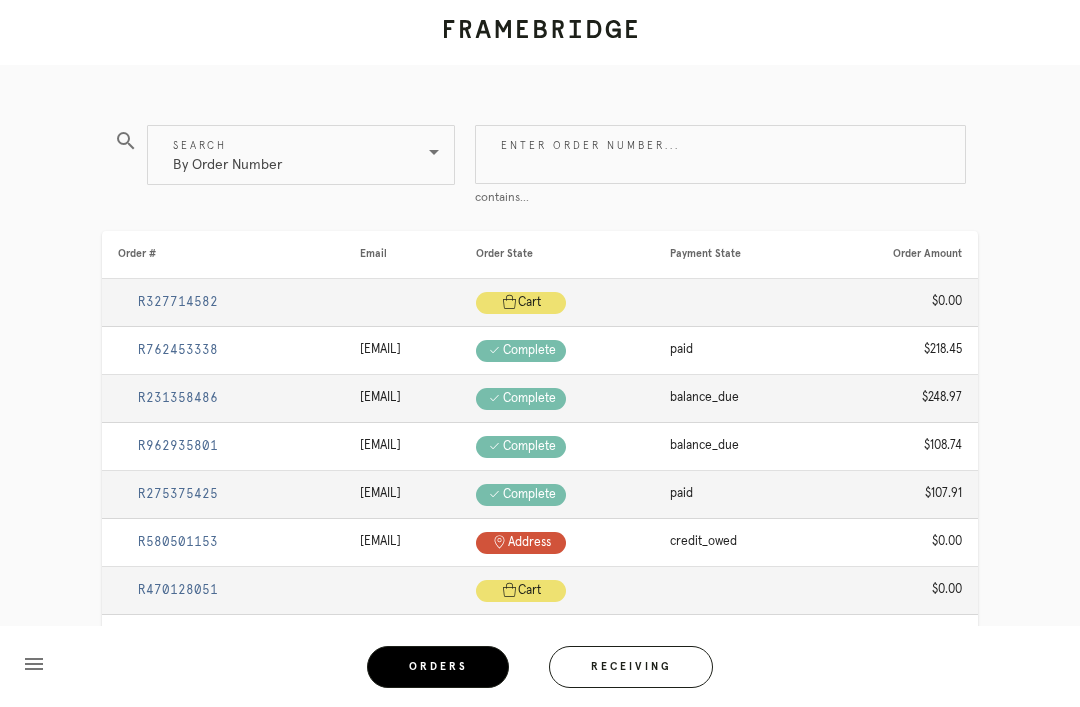 click on "By Order Number" at bounding box center (287, 155) 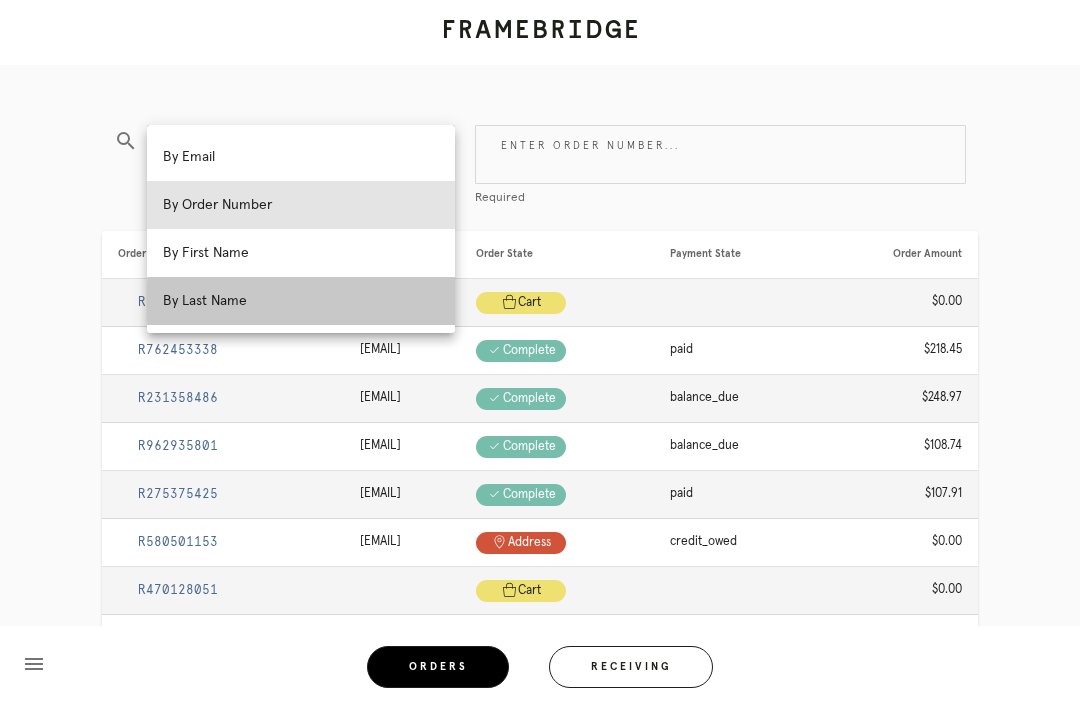 click on "By Last Name" at bounding box center (301, 301) 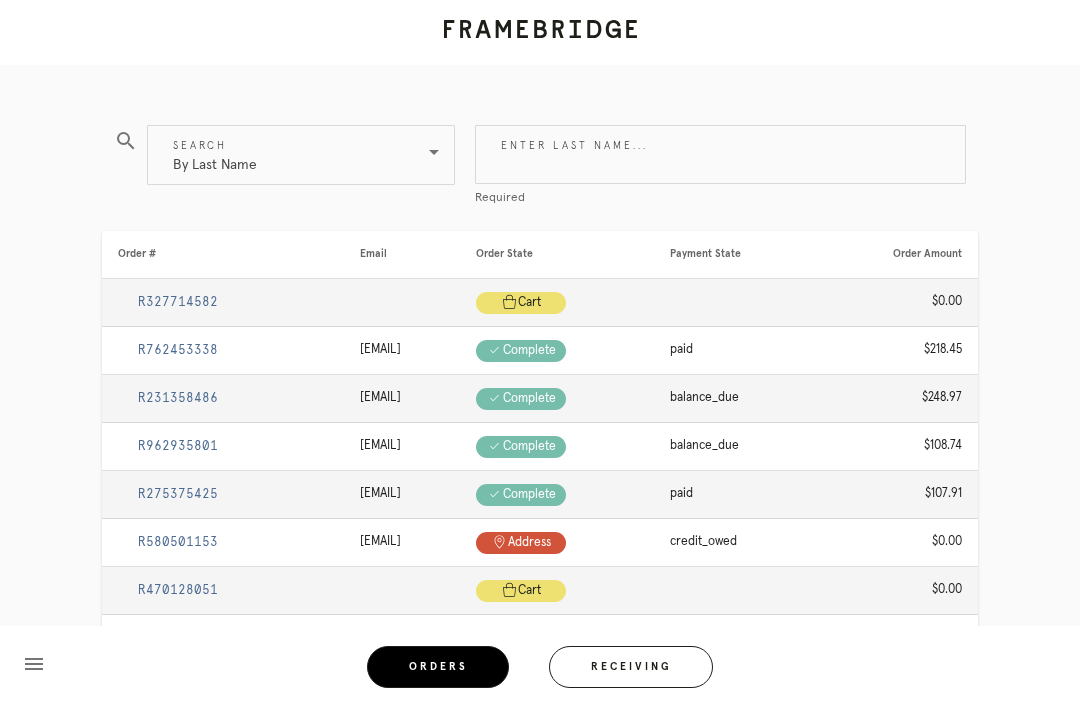click on "Enter last name..." at bounding box center (720, 154) 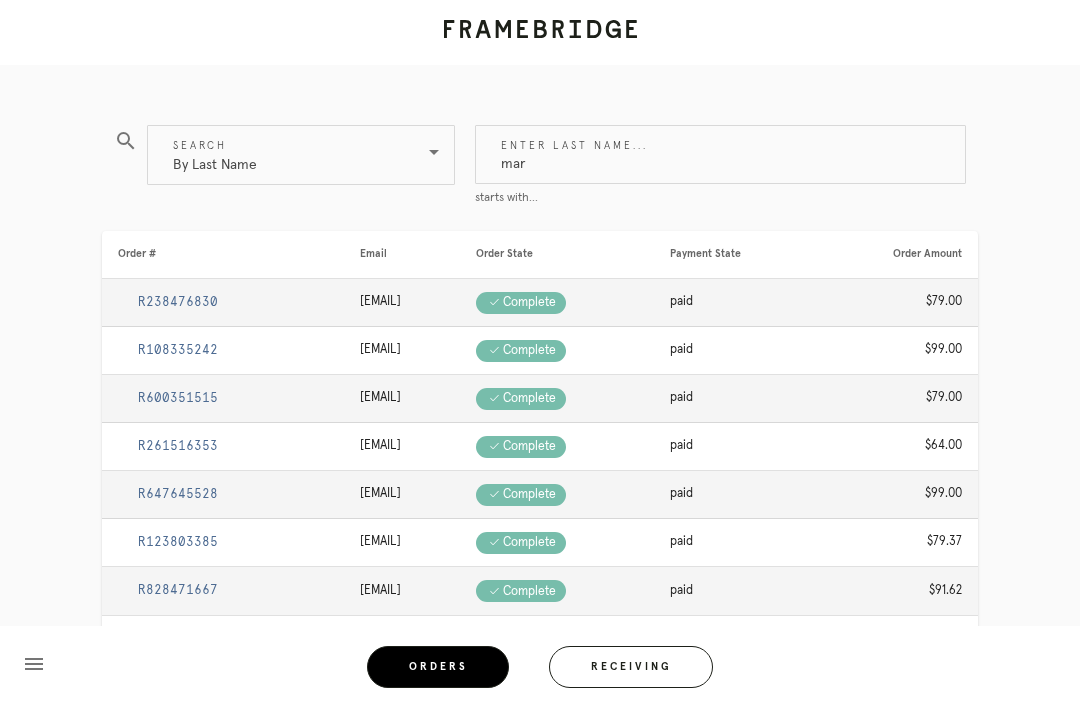 type on "ma" 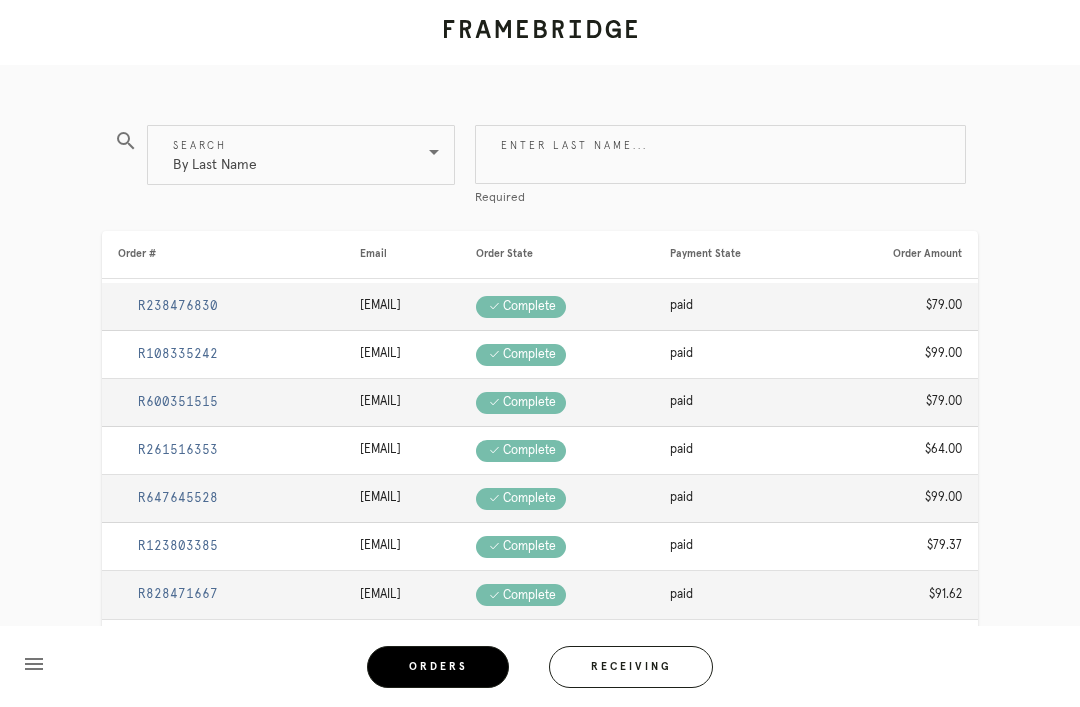 click on "By Last Name" at bounding box center (287, 155) 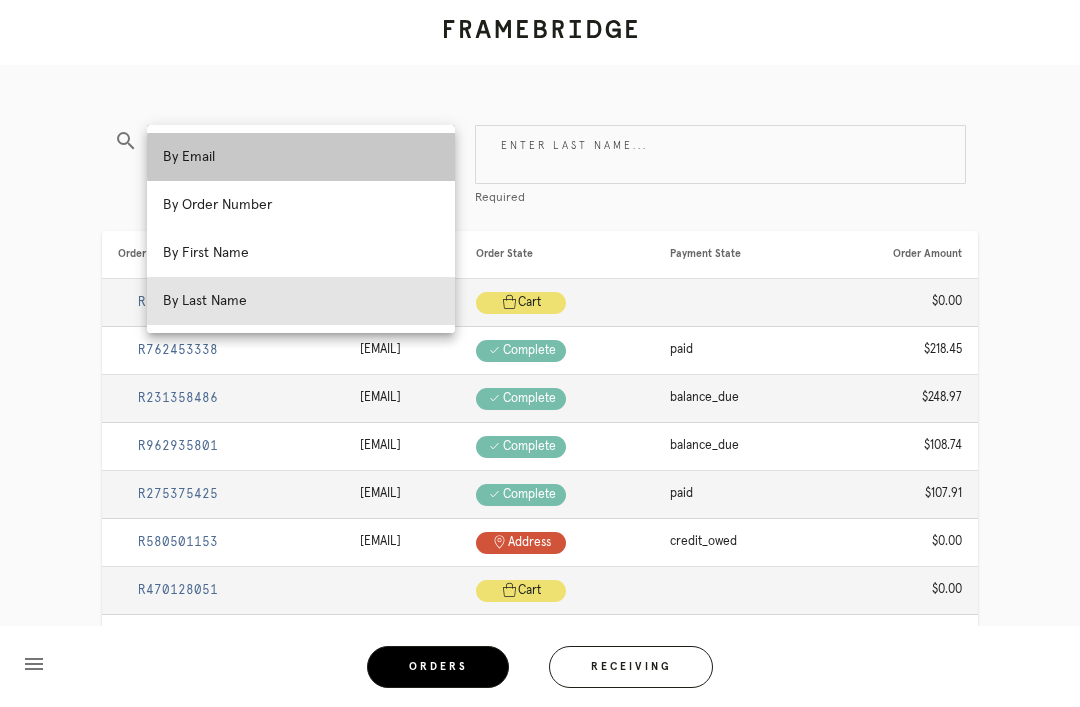 click on "By Email" at bounding box center [301, 157] 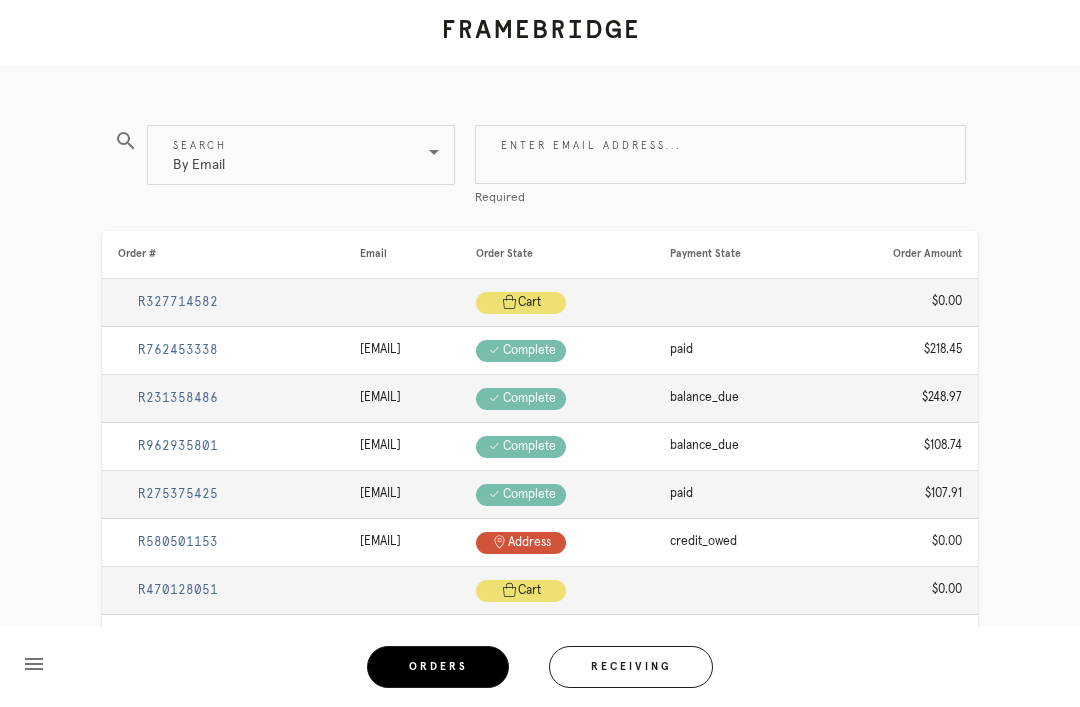click on "Enter email address..." at bounding box center (720, 154) 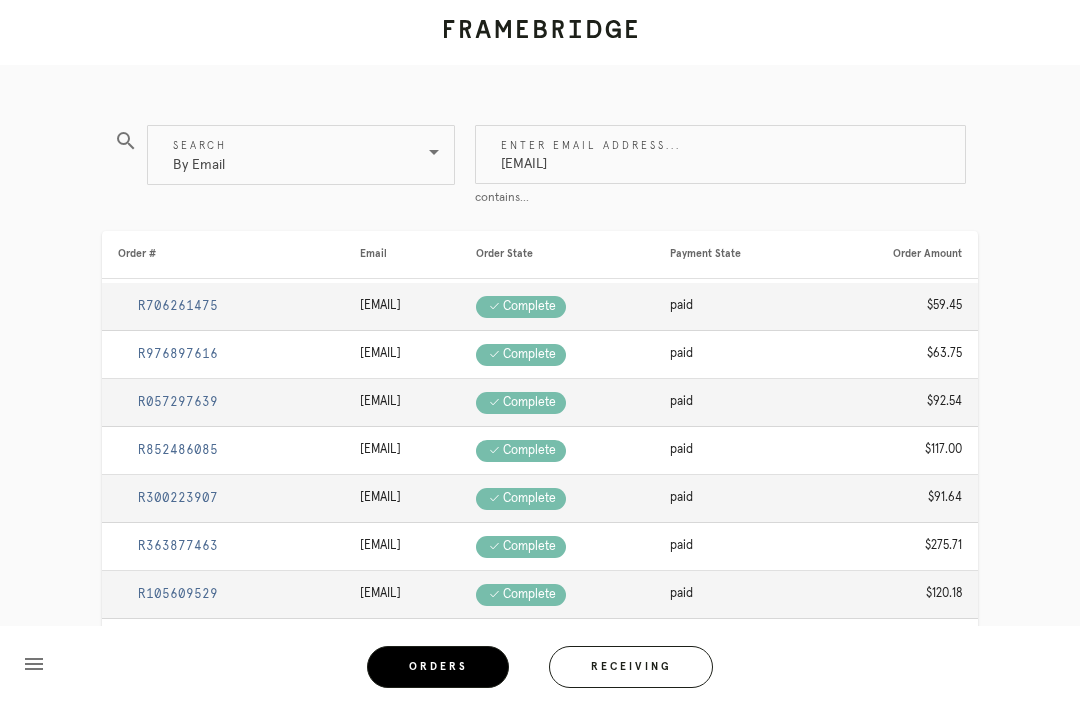 type on "tinamarchesini@gmail.com" 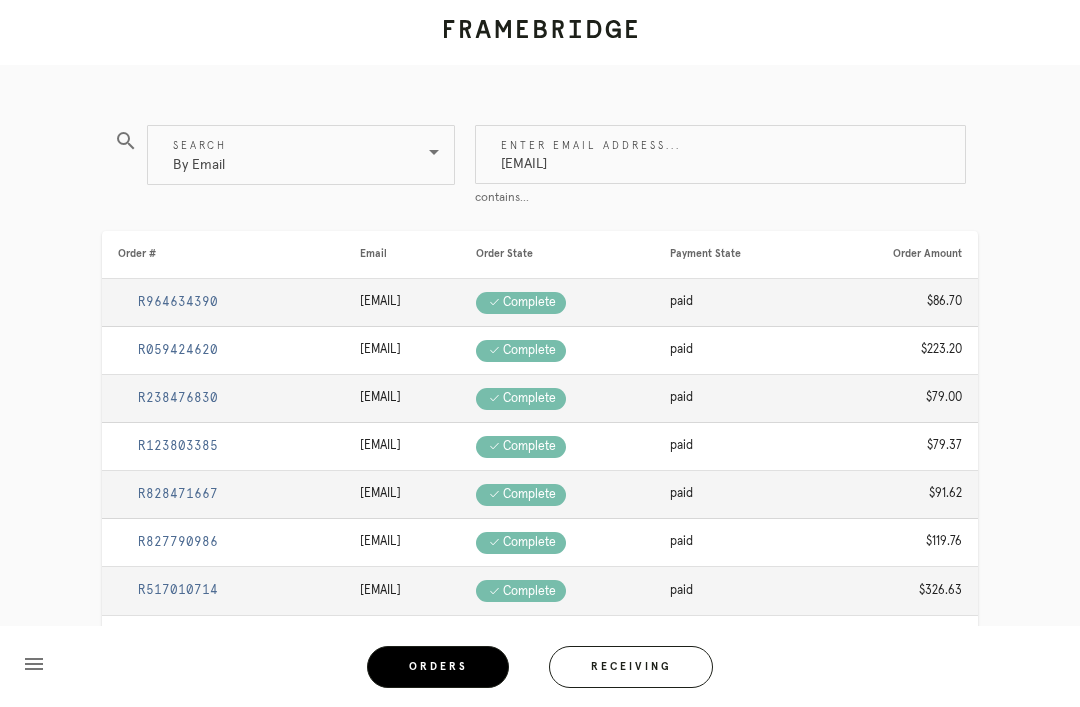 click on "Order Lookup
search Search By Email   Enter email address... tinamarchesini@gmail.com contains...   Order # Email Order State Payment State Order Amount
R964634390
tinamarchesini@gmail.com
Check
.a {
fill: #1d2019;
}
complete
paid
$86.70
R059424620
tinamarchesini@gmail.com
Check
.a {
fill: #1d2019;
}
complete
paid
$223.20
R238476830
tinamarchesini@gmail.com
Check
.a {
fill: #1d2019;
}
complete
paid
$79.00
R123803385
tinamarchesini@gmail.com
Check
.a {
fill: #1d2019;
}
complete
paid
$79.37
R828471667
tinamarchesini@gmail.com
Check
.a {
fill: #1d2019;
}
complete" at bounding box center (540, 384) 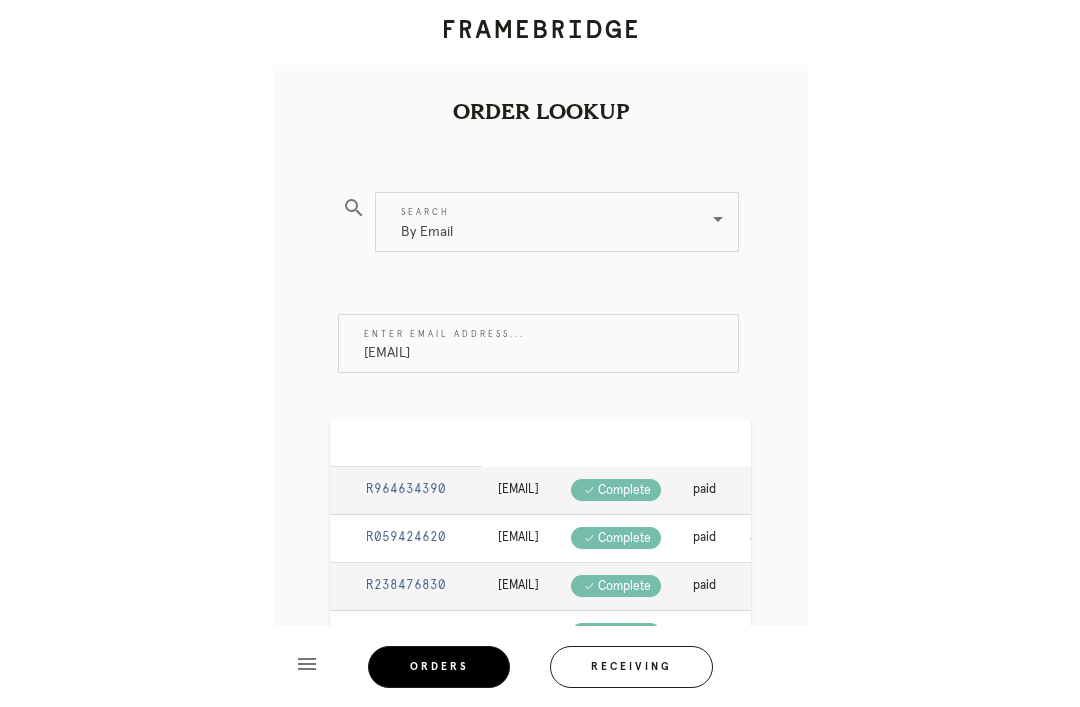 scroll, scrollTop: 67, scrollLeft: 0, axis: vertical 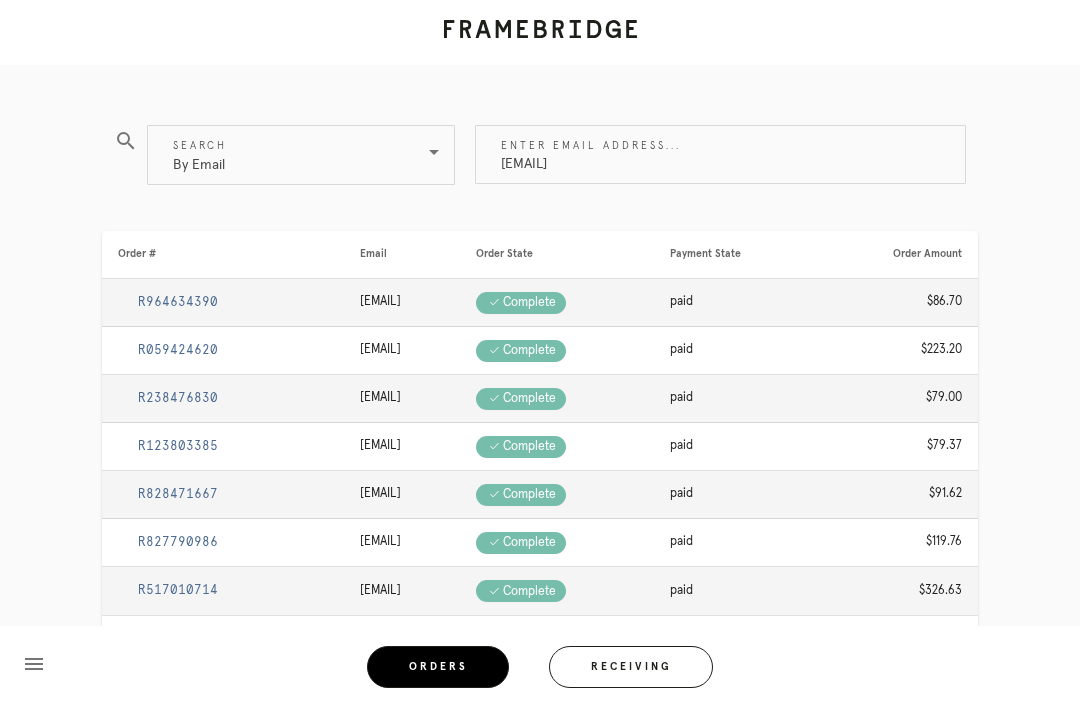 click on "R827790986" at bounding box center [178, 542] 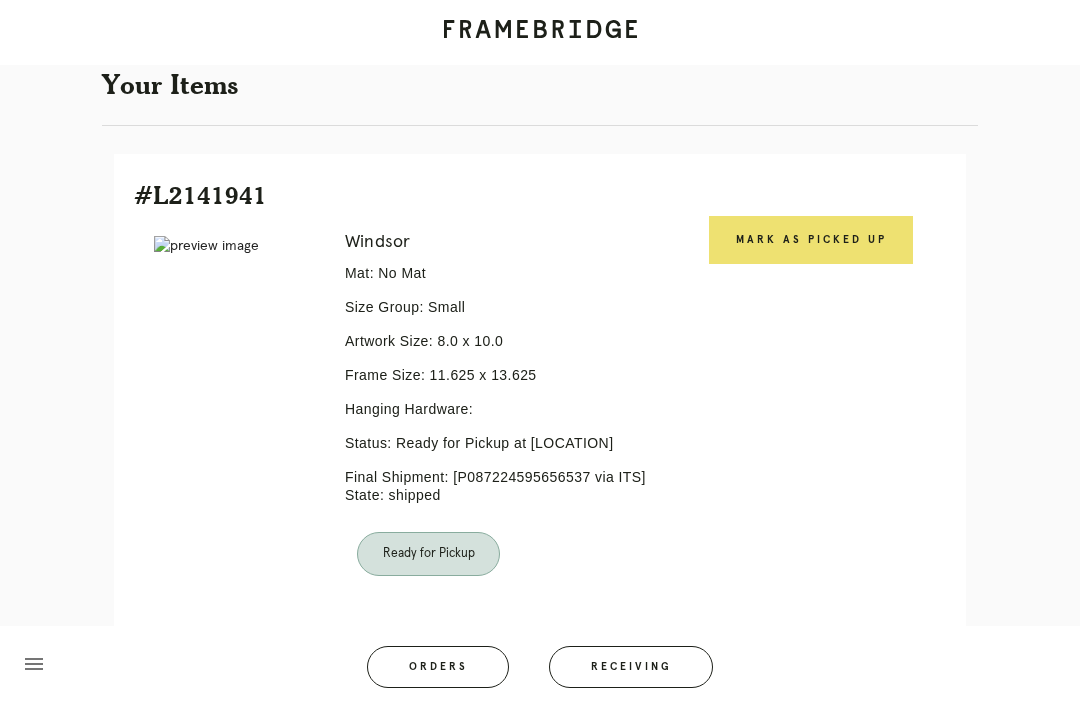scroll, scrollTop: 374, scrollLeft: 0, axis: vertical 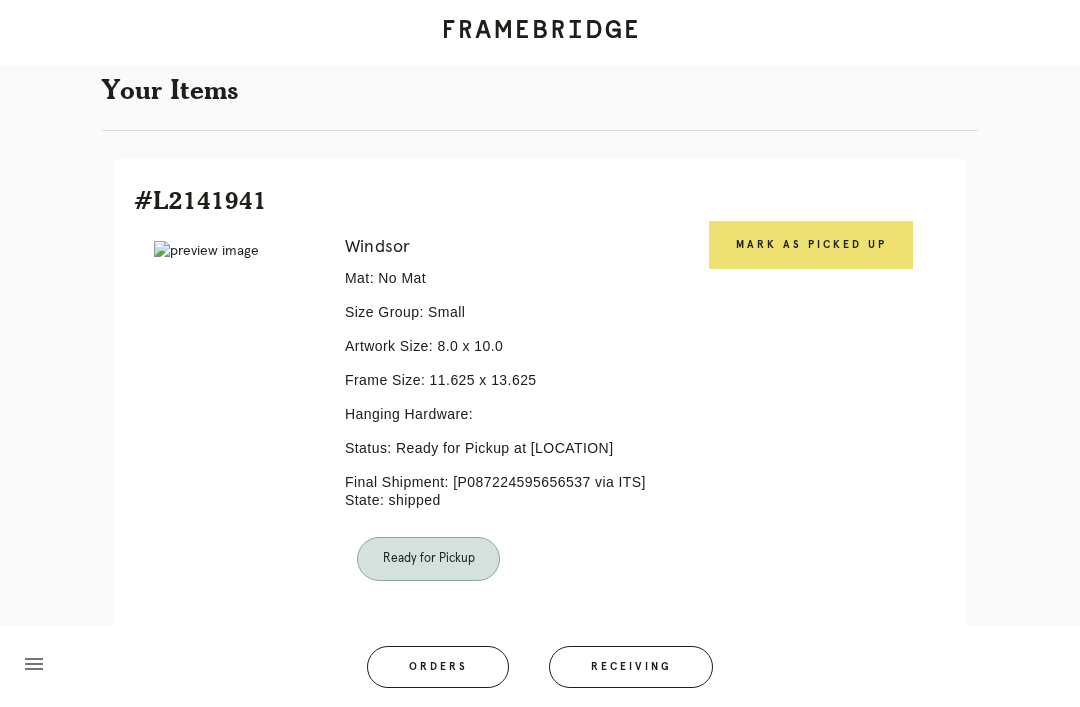 click on "Mark as Picked Up" at bounding box center [811, 245] 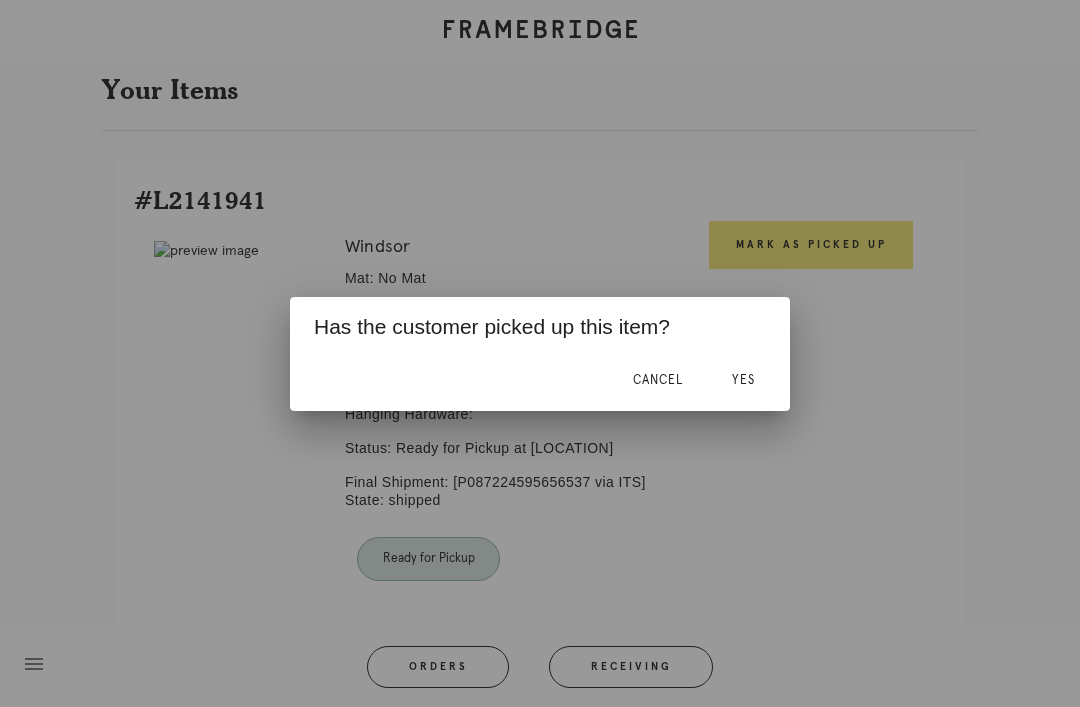 click on "Yes" at bounding box center [743, 381] 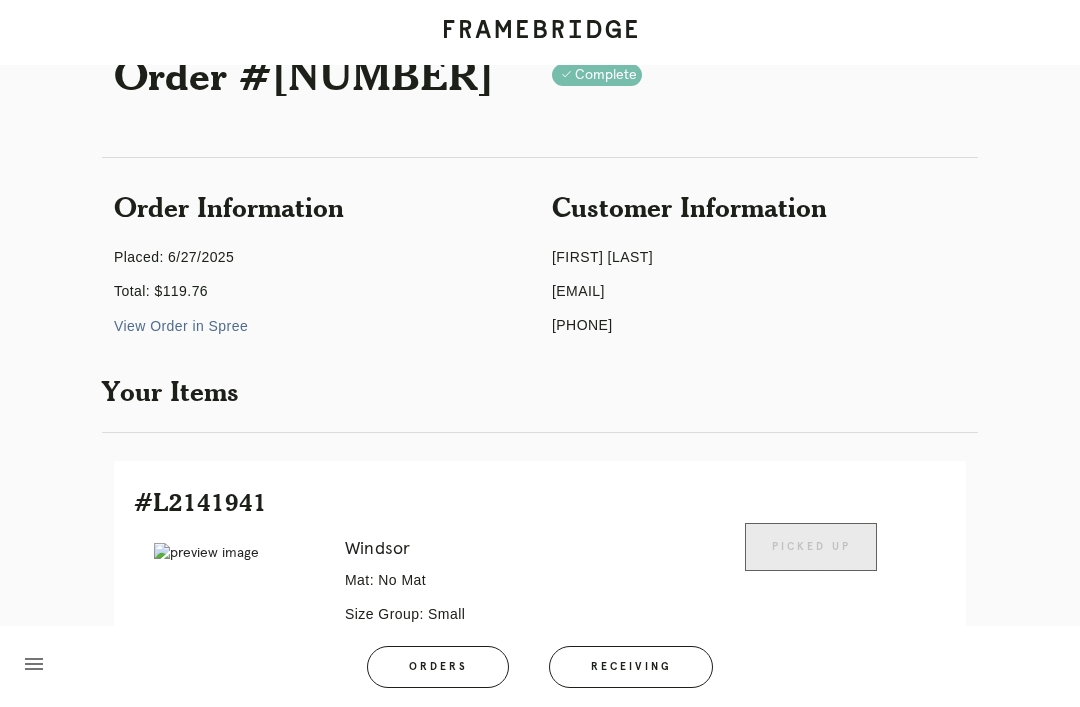scroll, scrollTop: 0, scrollLeft: 0, axis: both 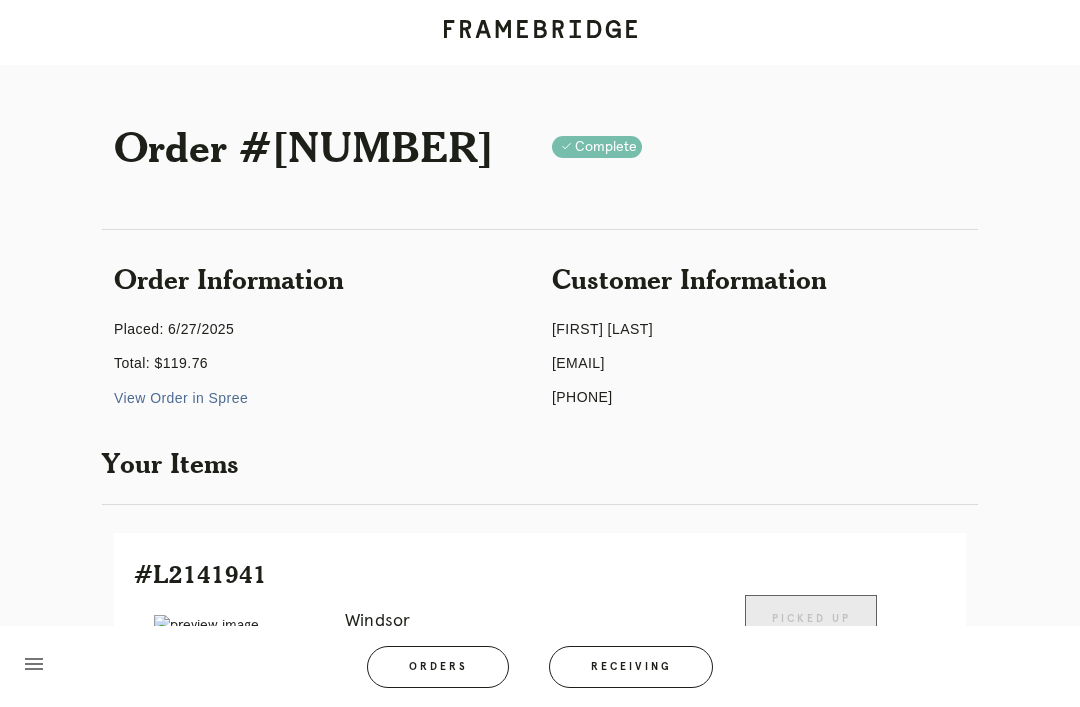 click on "Orders" at bounding box center (438, 667) 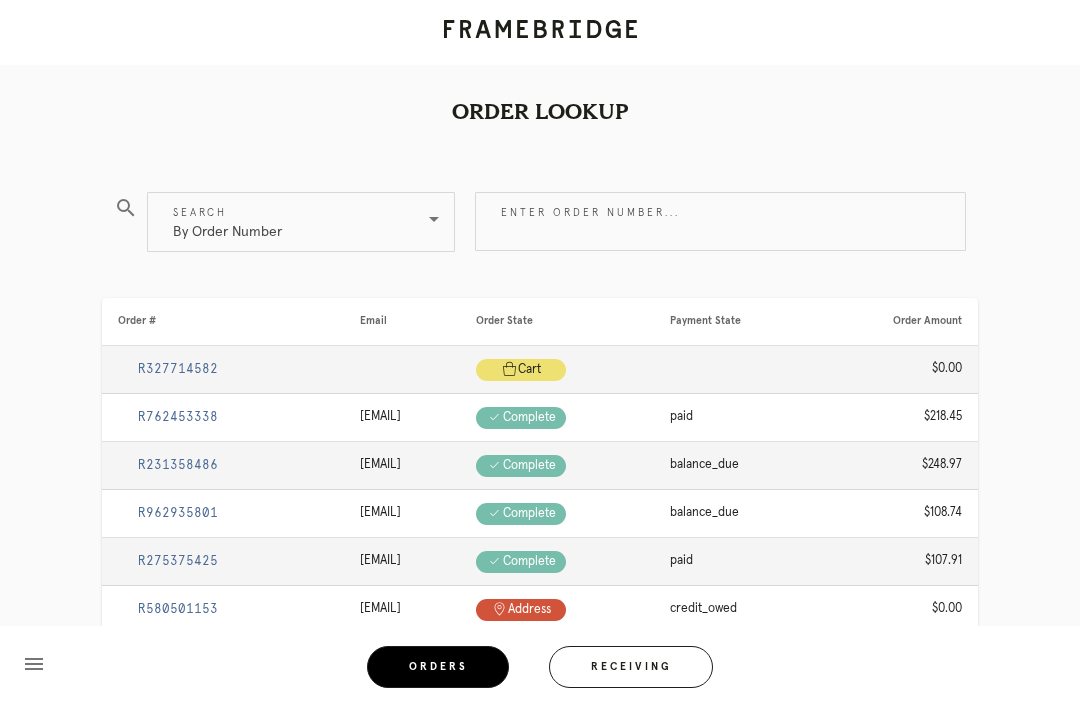 click on "Enter order number..." at bounding box center [720, 221] 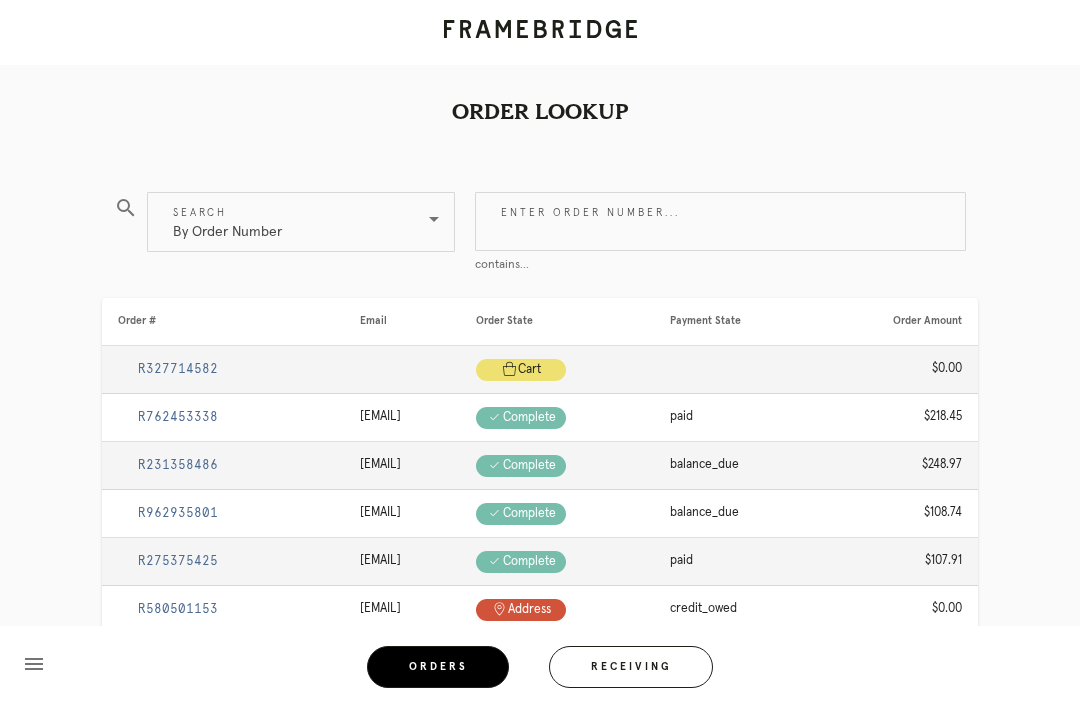 click on "By Order Number" at bounding box center (287, 222) 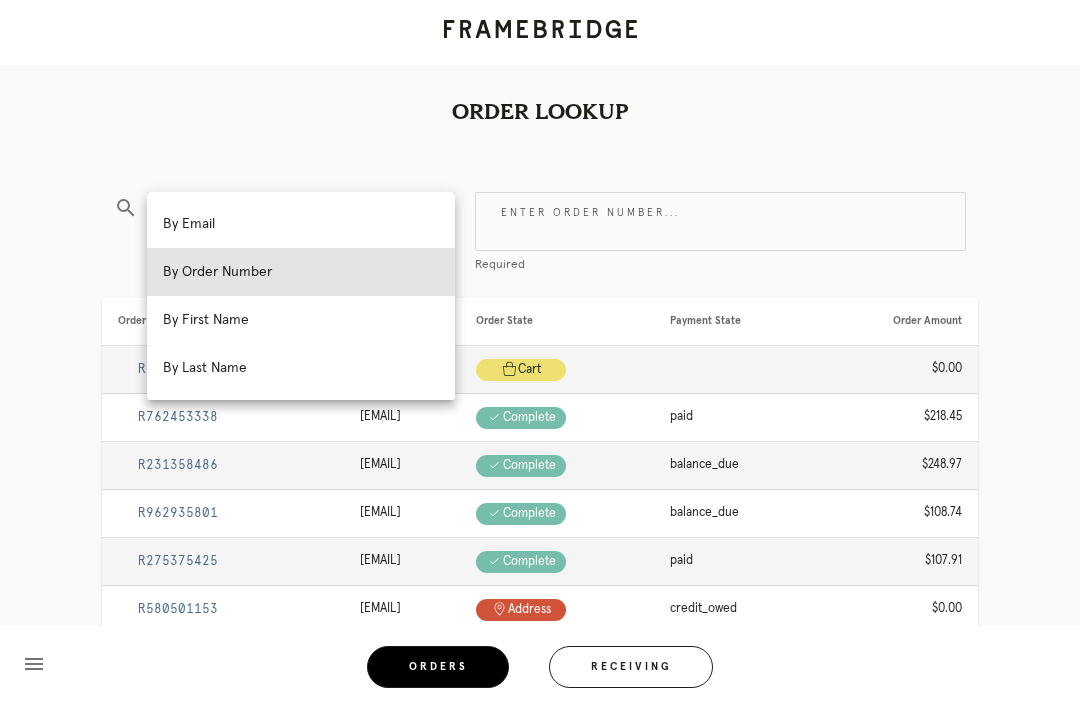 click on "By Last Name" at bounding box center (301, 368) 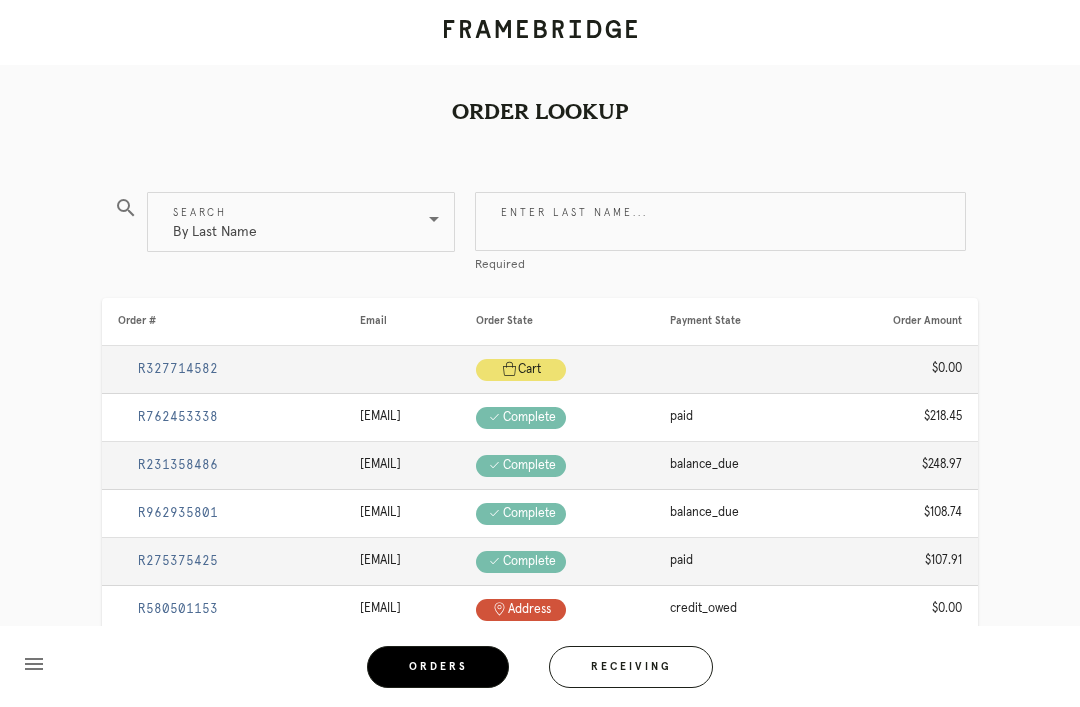 click on "Enter last name..." at bounding box center (720, 221) 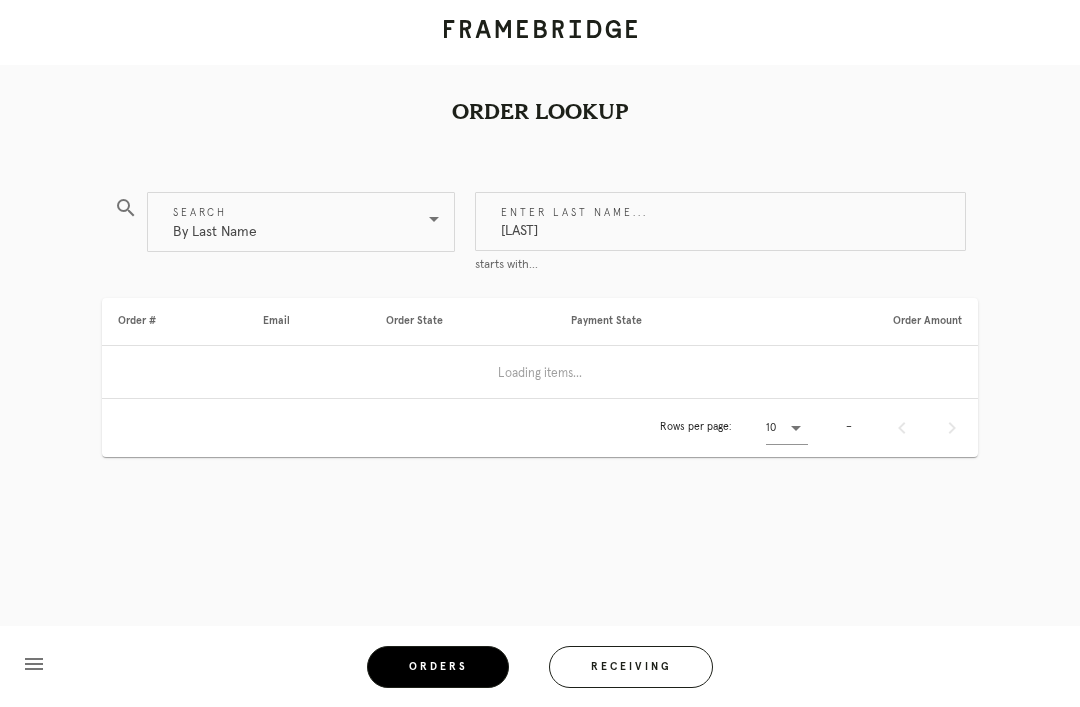 type on "birch-desai" 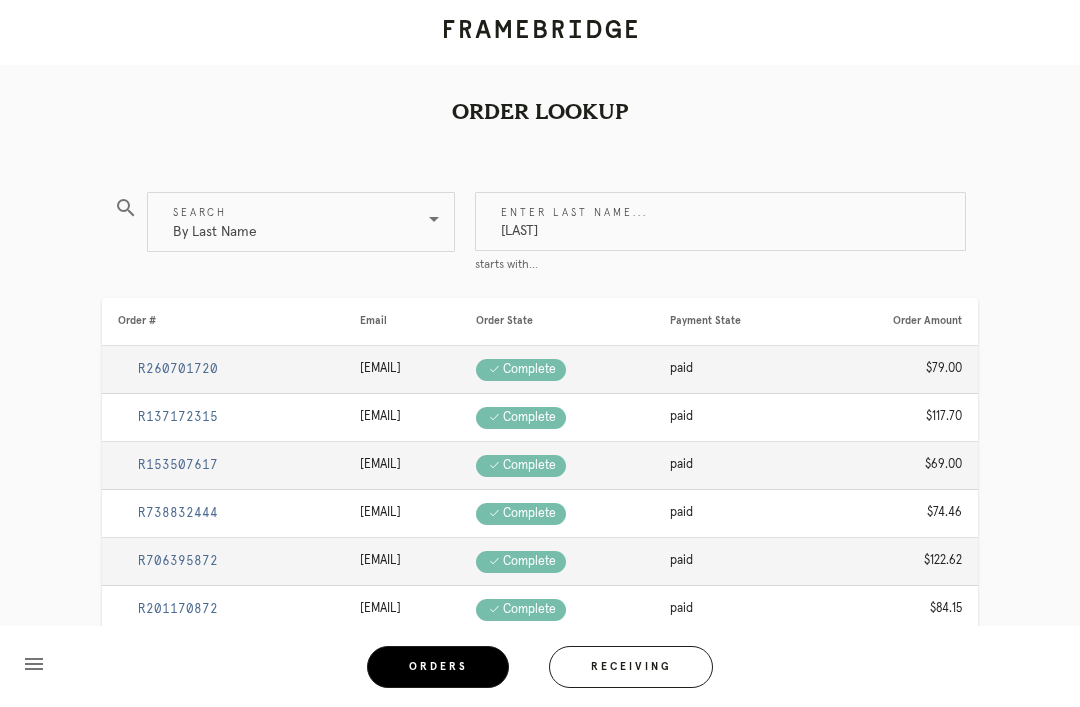 click on "Order Lookup
search Search By Last Name   Enter last name... birch-desai starts with...   Order # Email Order State Payment State Order Amount
R260701720
anu.durfee@gmail.com
Check
.a {
fill: #1d2019;
}
complete
paid
$79.00
R137172315
jaya.birch.desai@gmail.com
Check
.a {
fill: #1d2019;
}
complete
paid
$117.70
R153507617
bircam9@gmail.com
Check
.a {
fill: #1d2019;
}
complete
paid
$69.00
R738832444
anu.durfee@gmail.com
Check
.a {
fill: #1d2019;
}
complete
paid
$74.46
R706395872
kb2650@columbia.edu
Check
.a {
fill: #1d2019;
}
complete
paid
$122.62" at bounding box center [540, 499] 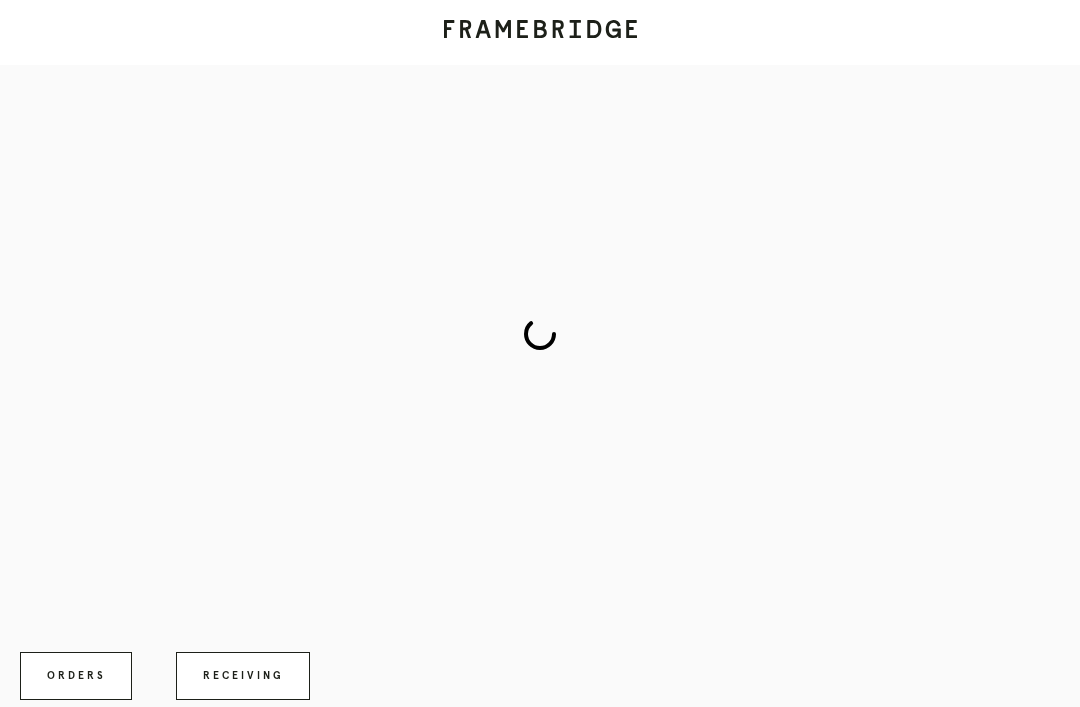 scroll, scrollTop: 85, scrollLeft: 0, axis: vertical 